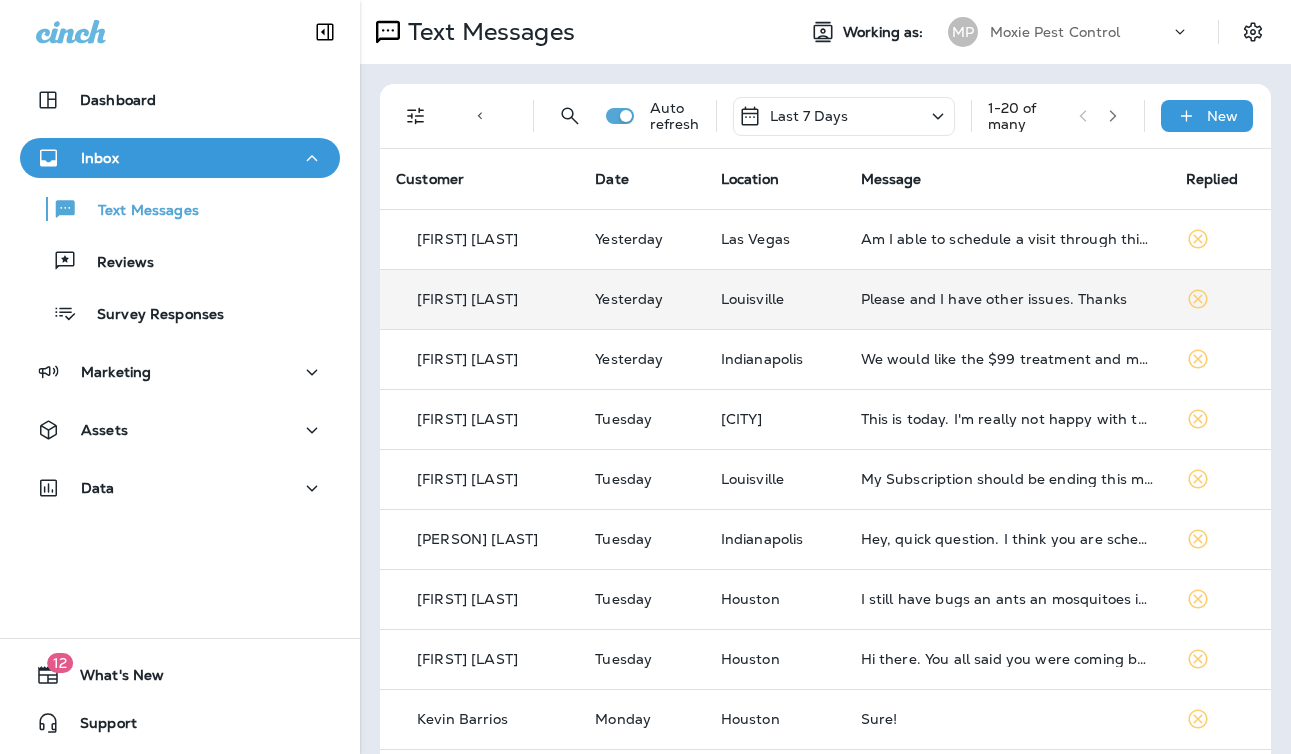 scroll, scrollTop: 0, scrollLeft: 0, axis: both 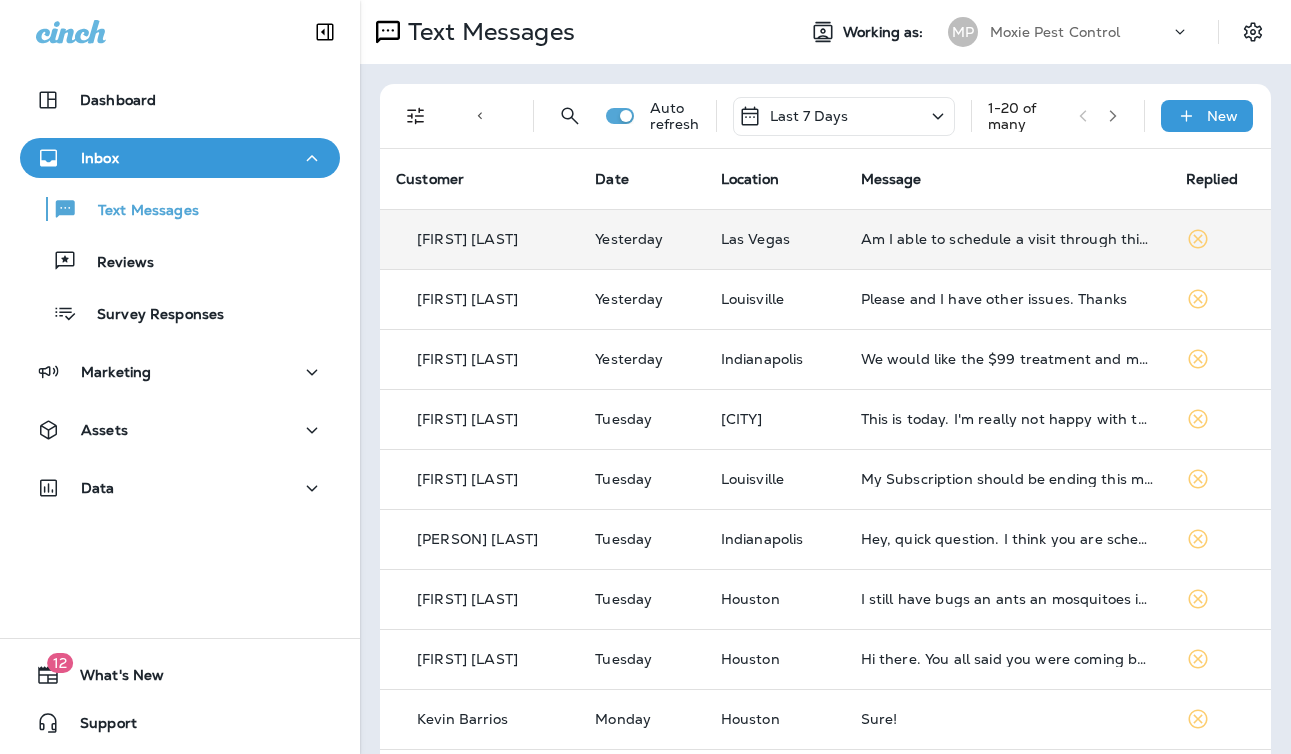 click on "Yesterday" at bounding box center (641, 239) 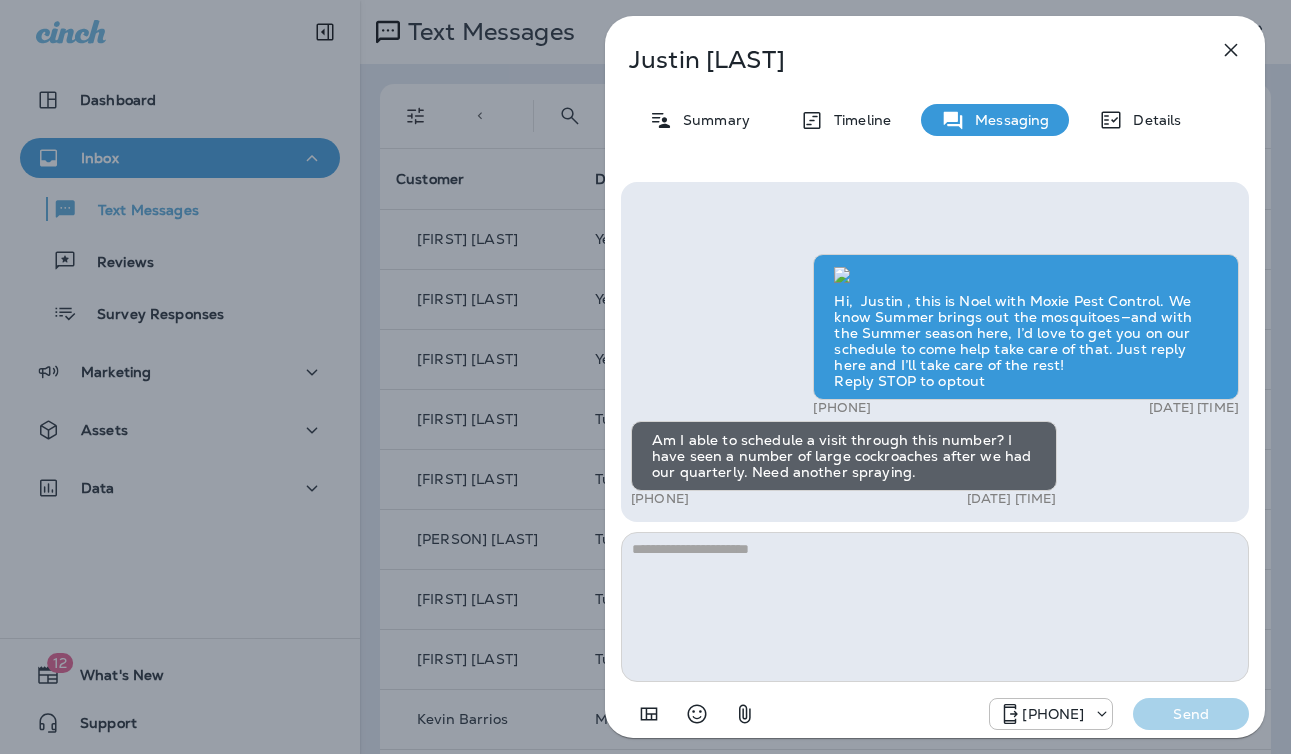 click on "[PERSON] [LAST] Summary   Timeline   Messaging   Details   Hi,  [PERSON] , this is [PERSON] with [COMPANY] . We know Summer brings out the mosquitoes—and with the Summer season here, I’d love to get you on our schedule to come help take care of that. Just reply here and I’ll take care of the rest!
Reply STOP to optout [PHONE] [DATE] [TIME] Am I able to schedule a visit through this number? I have seen a number of large cockroaches after we had our quarterly. Need another spraying.  [PHONE] [DATE] [TIME] [PHONE] Send" at bounding box center (645, 377) 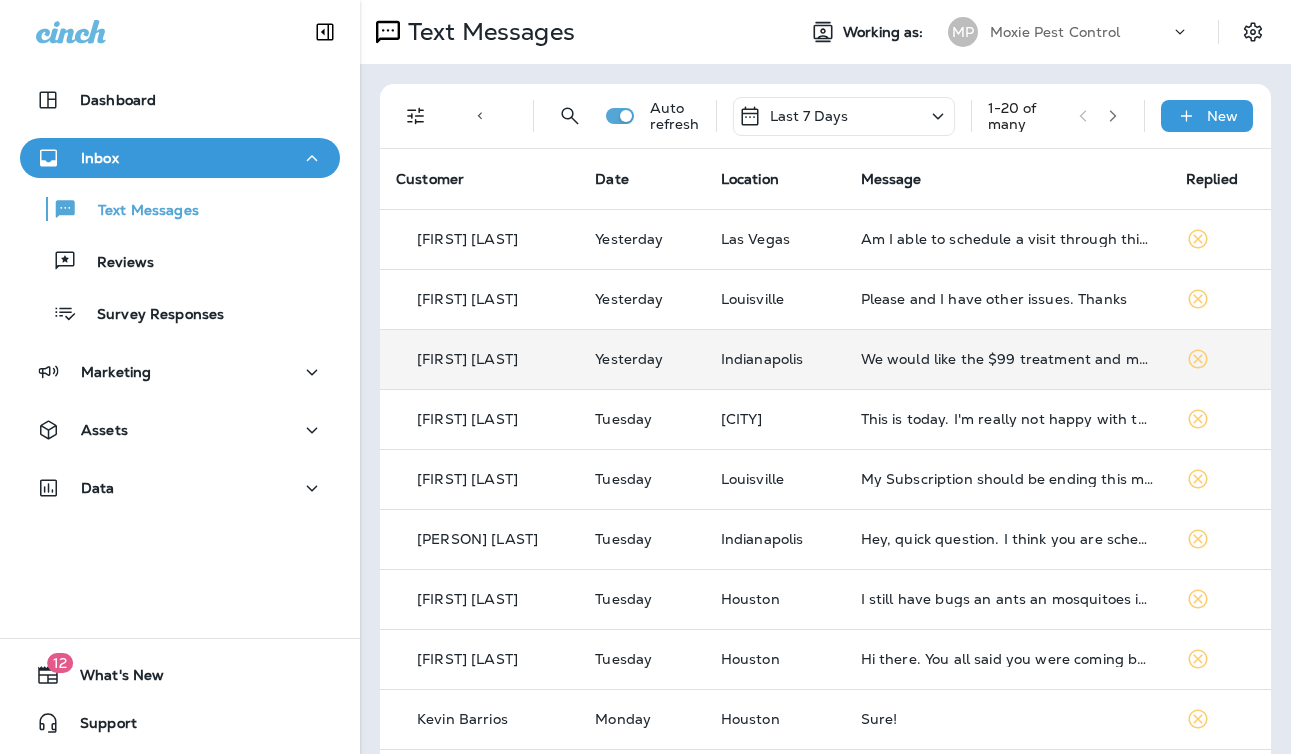 click on "Indianapolis" at bounding box center [775, 359] 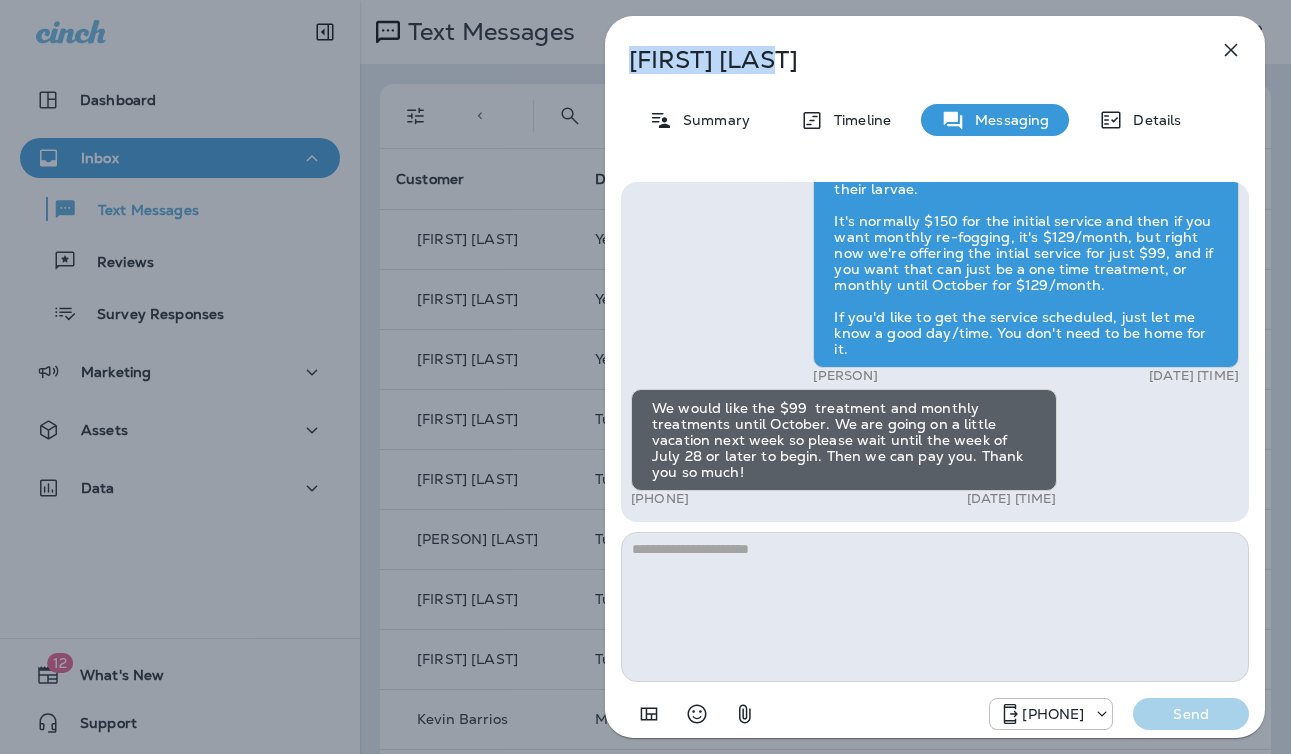 drag, startPoint x: 676, startPoint y: 57, endPoint x: 621, endPoint y: 55, distance: 55.03635 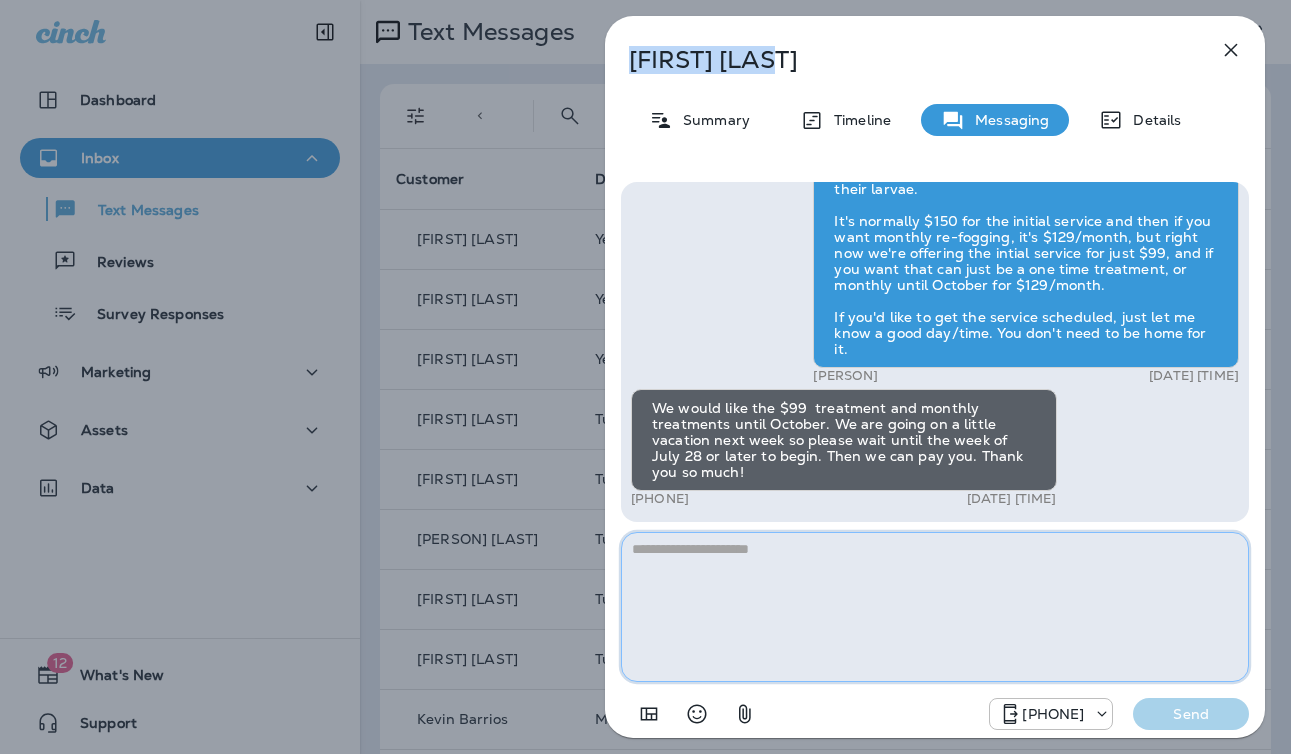 click at bounding box center [935, 607] 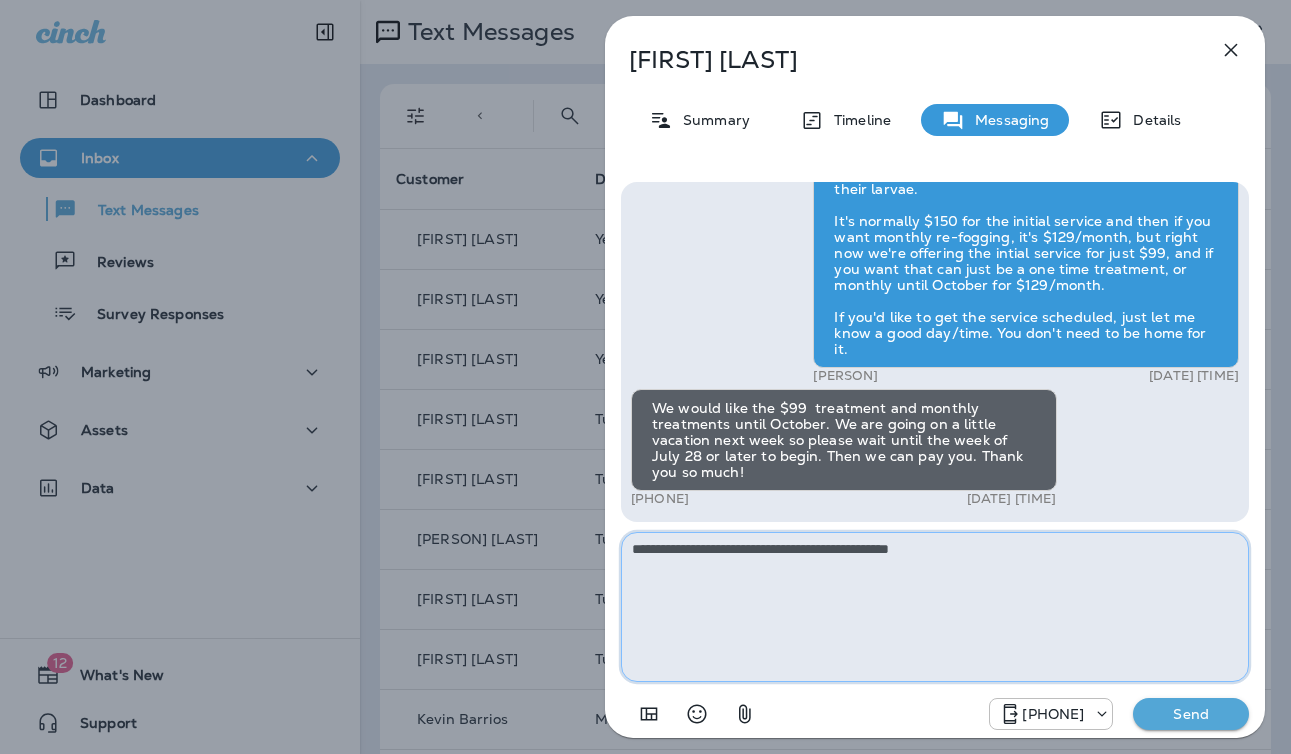 type on "**********" 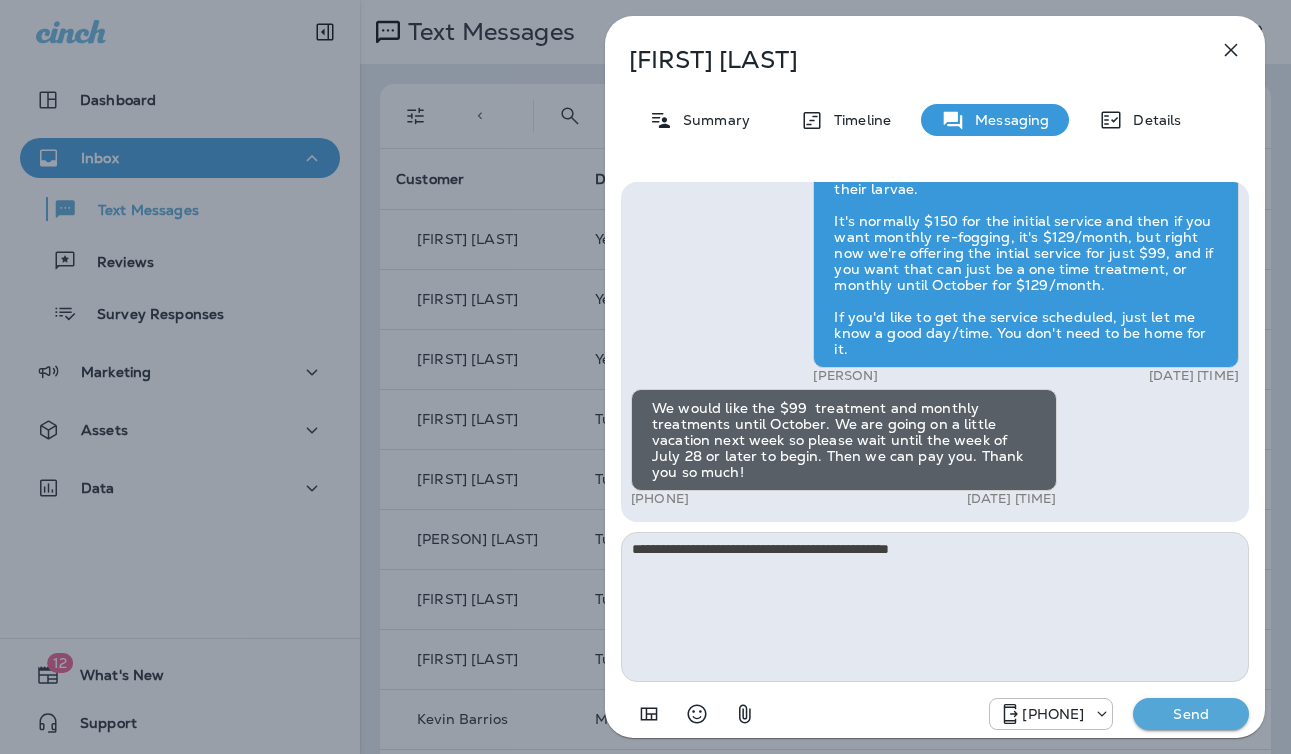 click on "Send" at bounding box center (1191, 714) 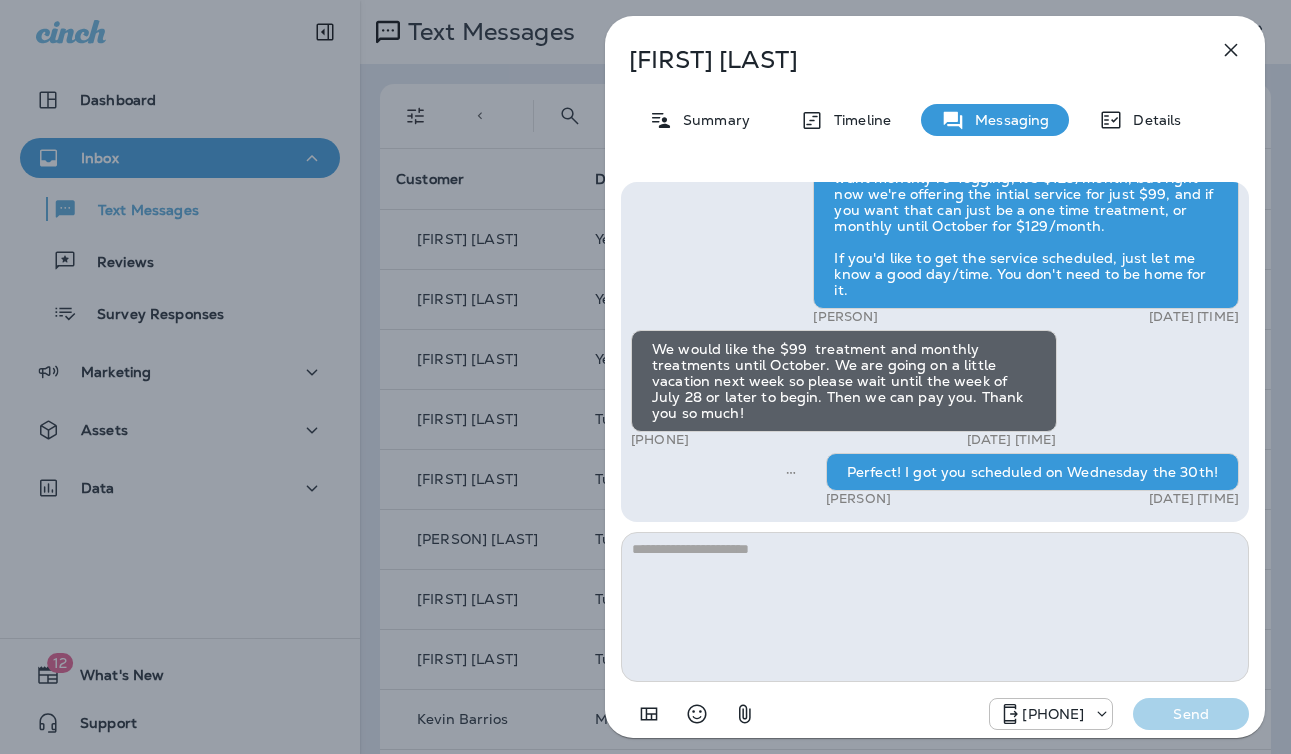 click on "[FIRST] [LAST] Summary   Timeline   Messaging   Details   Hi, [FIRST] , this is Cameron with Moxie Pest Control. We know Summer brings out the mosquitoes—and with the Summer season here, I’d love to get you on our schedule to come help take care of that. Just reply here if you're interested, and I'll let you know the details!
Reply STOP to optout [PHONE] [DATE] [TIME] Just checking in, [FIRST] . Our mosquito service is extremely effective, and it's totally pet and family friendly! We get awesome reviews on it.  Want me to send you more details?
Reply STOP to optout [PHONE] [DATE] [TIME] Yes we could be interested. Please send some more information.
Thank you! [PHONE] [DATE] [TIME] [FIRST] [LAST] [DATE] [TIME]" at bounding box center (645, 377) 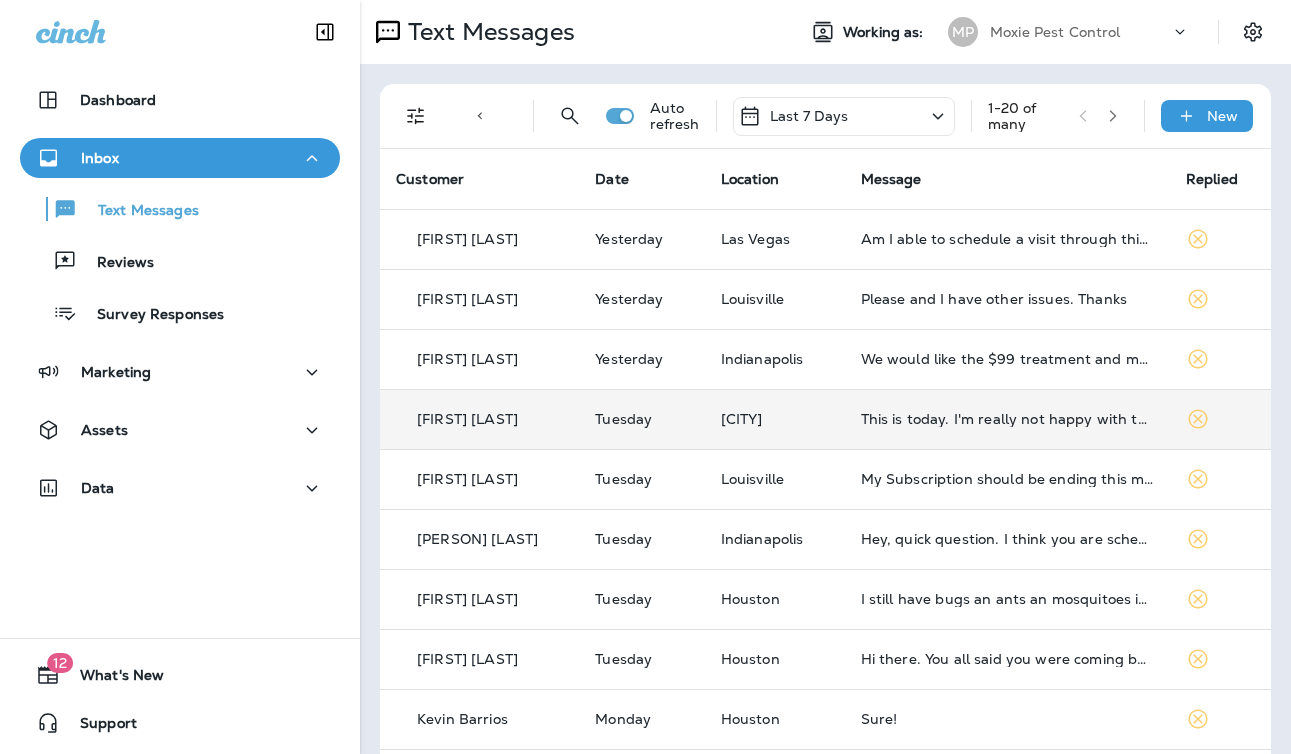 click on "This is today. I'm really not happy with the results so far so no chance for mosquito solution. 2 wasps nest already hanging" at bounding box center [1007, 419] 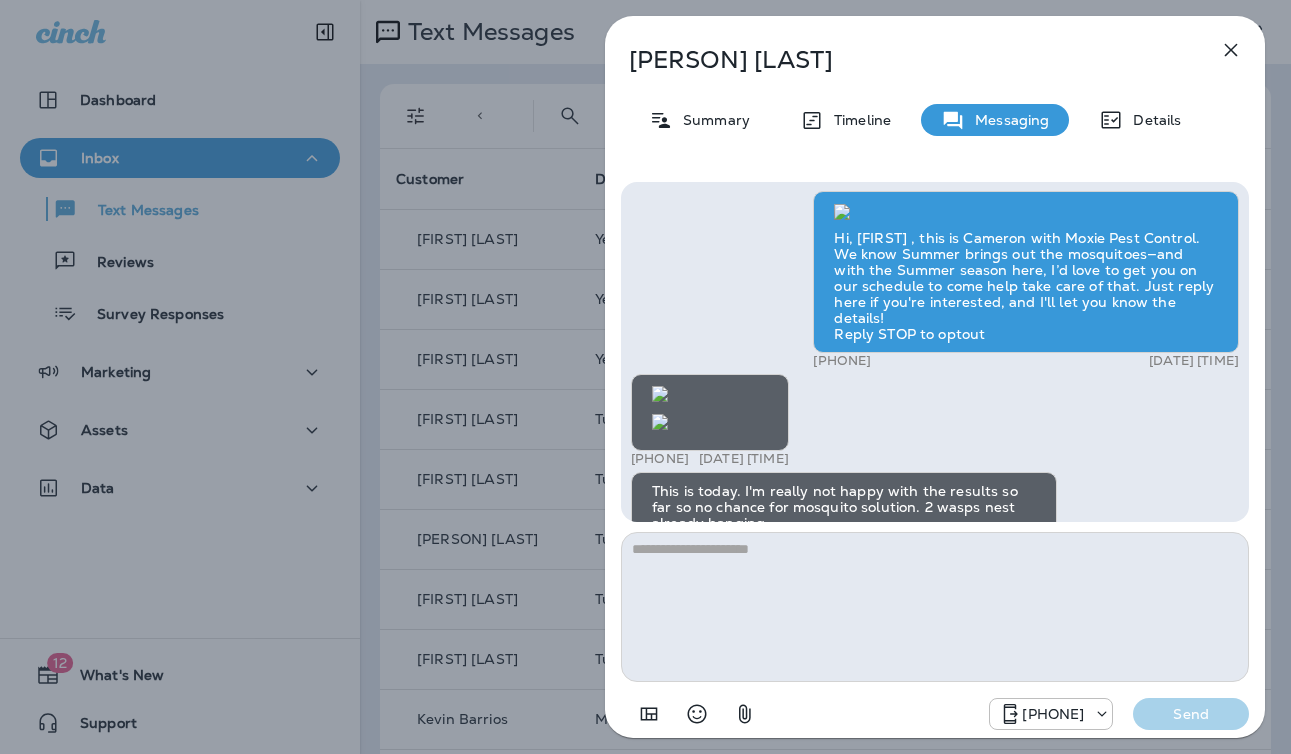scroll, scrollTop: 0, scrollLeft: 0, axis: both 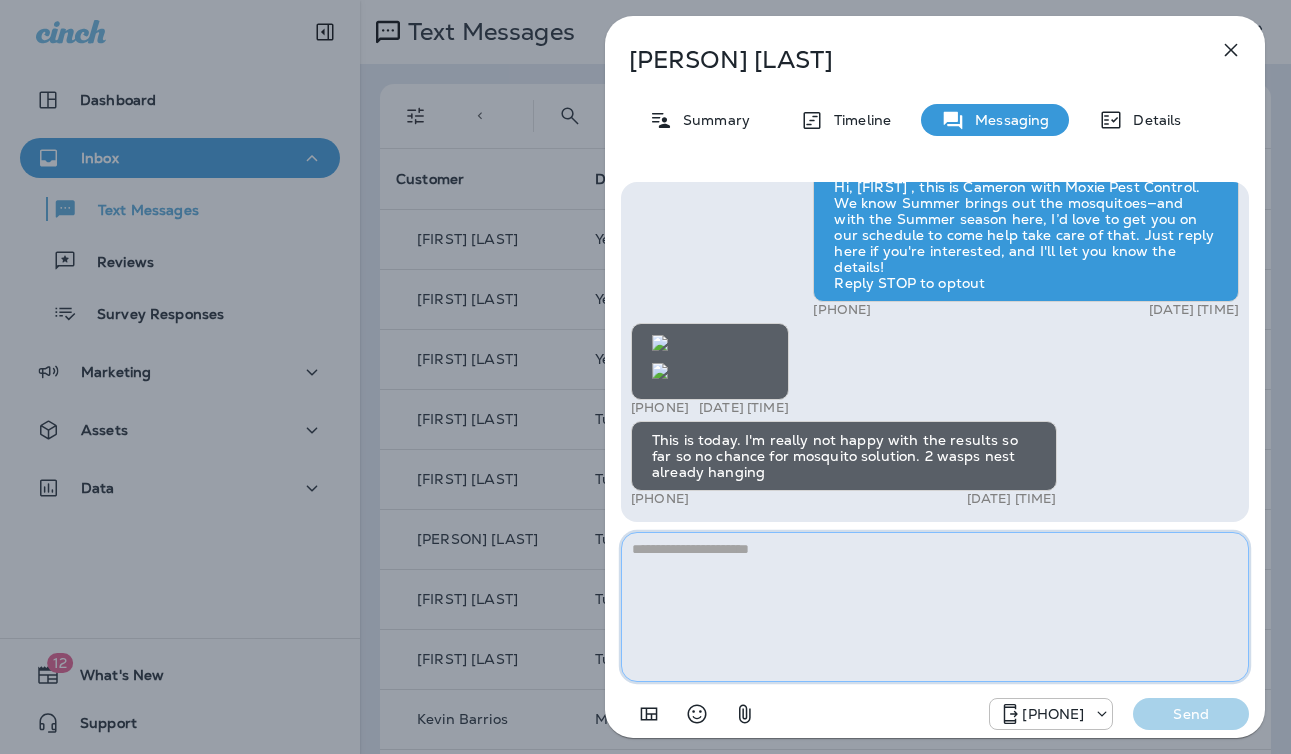 paste on "**********" 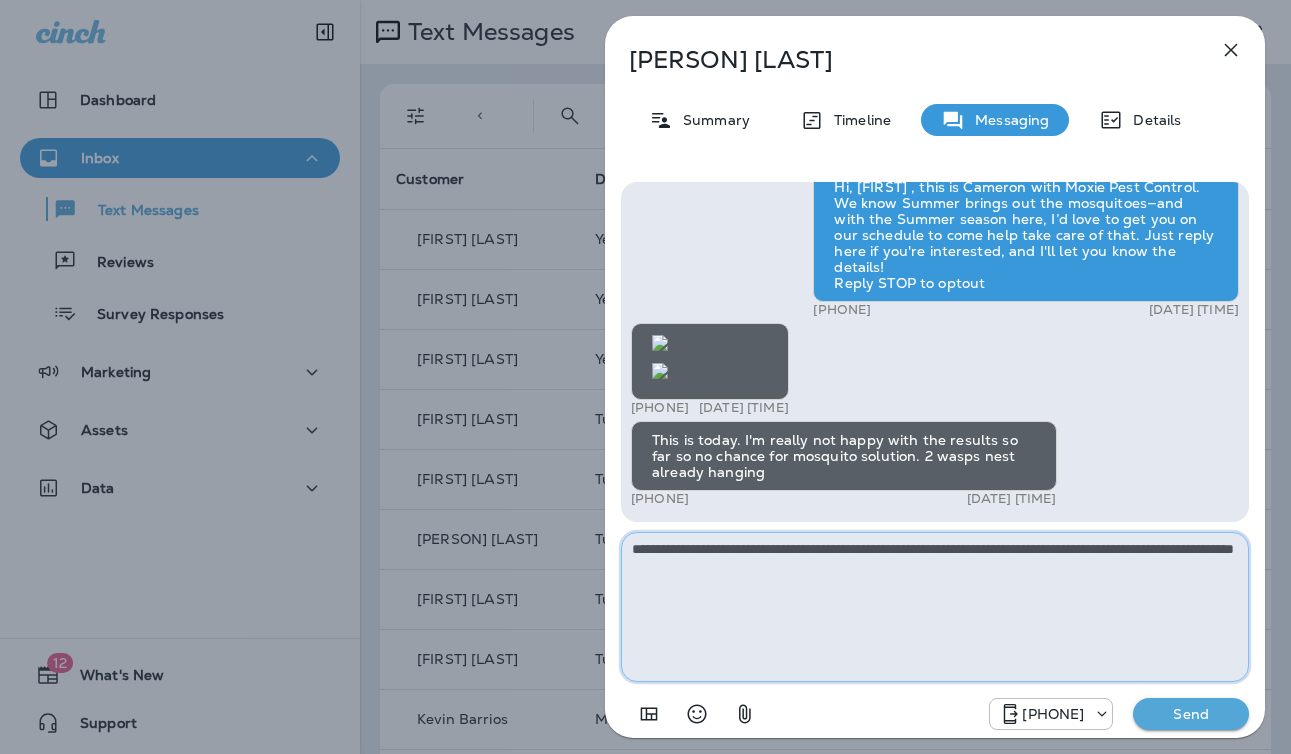 type on "**********" 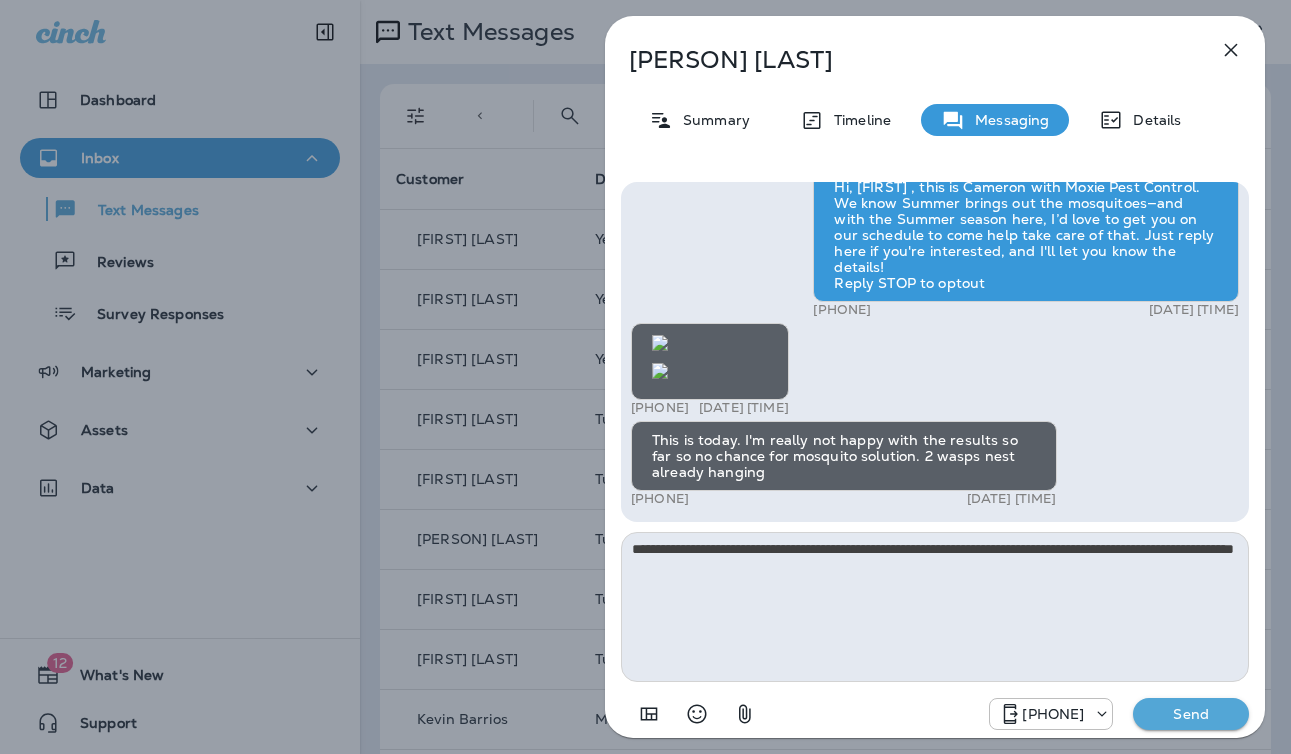 click on "Send" at bounding box center [1191, 714] 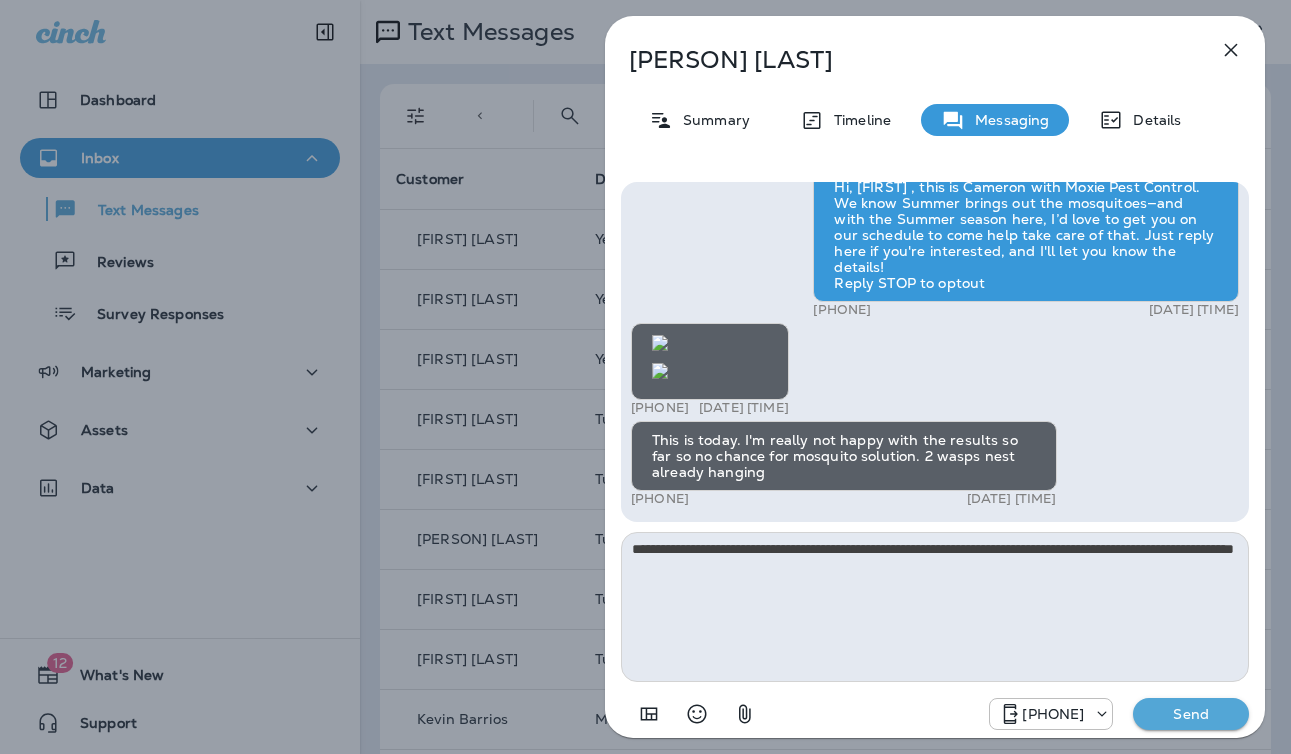 type 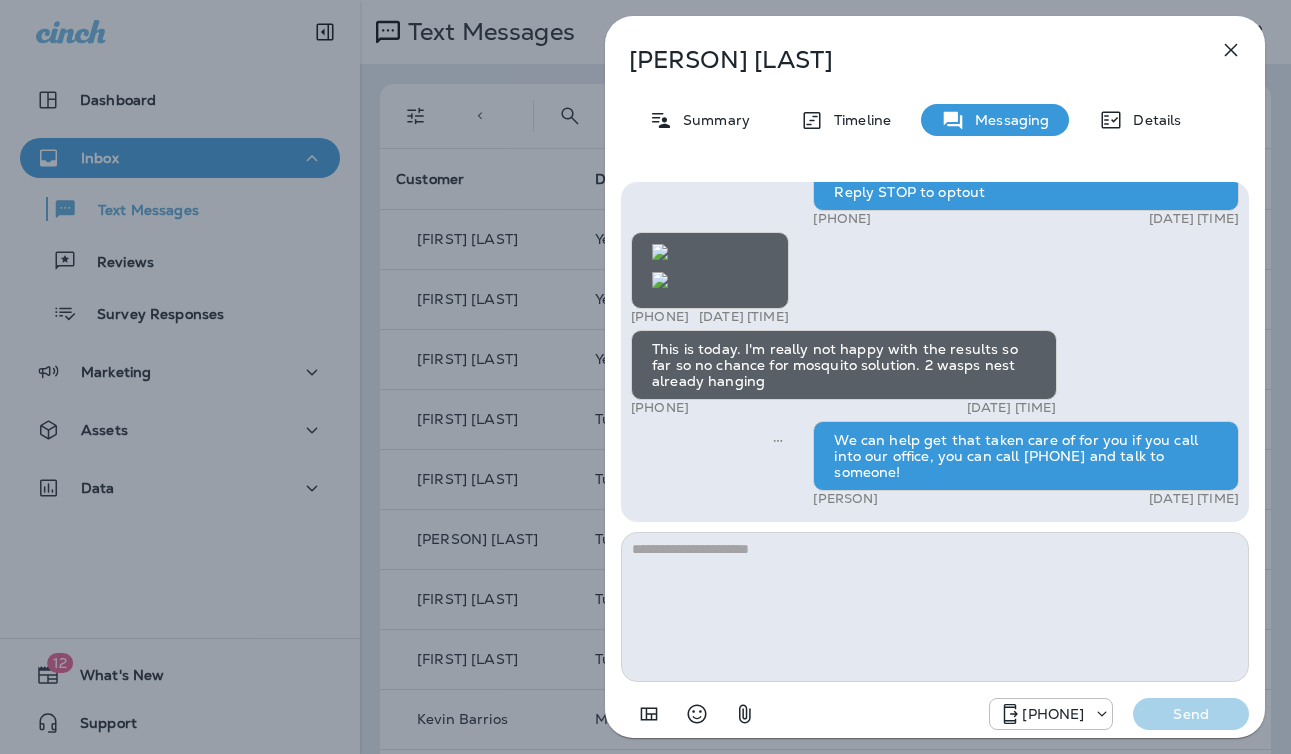 click on "[FIRST] [LAST] Summary   Timeline   Messaging   Details   Hi, [FIRST] , this is Cameron with Moxie Pest Control. We know Summer brings out the mosquitoes—and with the Summer season here, I’d love to get you on our schedule to come help take care of that. Just reply here if you're interested, and I'll let you know the details!
Reply STOP to optout [PHONE] [DATE] [TIME] [PHONE] [DATE] [TIME] This is today. I'm really not happy with the results so far so no chance for mosquito solution. 2 wasps nest already hanging [PHONE] [DATE] [TIME]   We can help get that taken care of for you if you call into our office, you can call [PHONE] and talk to someone! [FIRST] [LAST] [DATE] [TIME] [PHONE] Send" at bounding box center [645, 377] 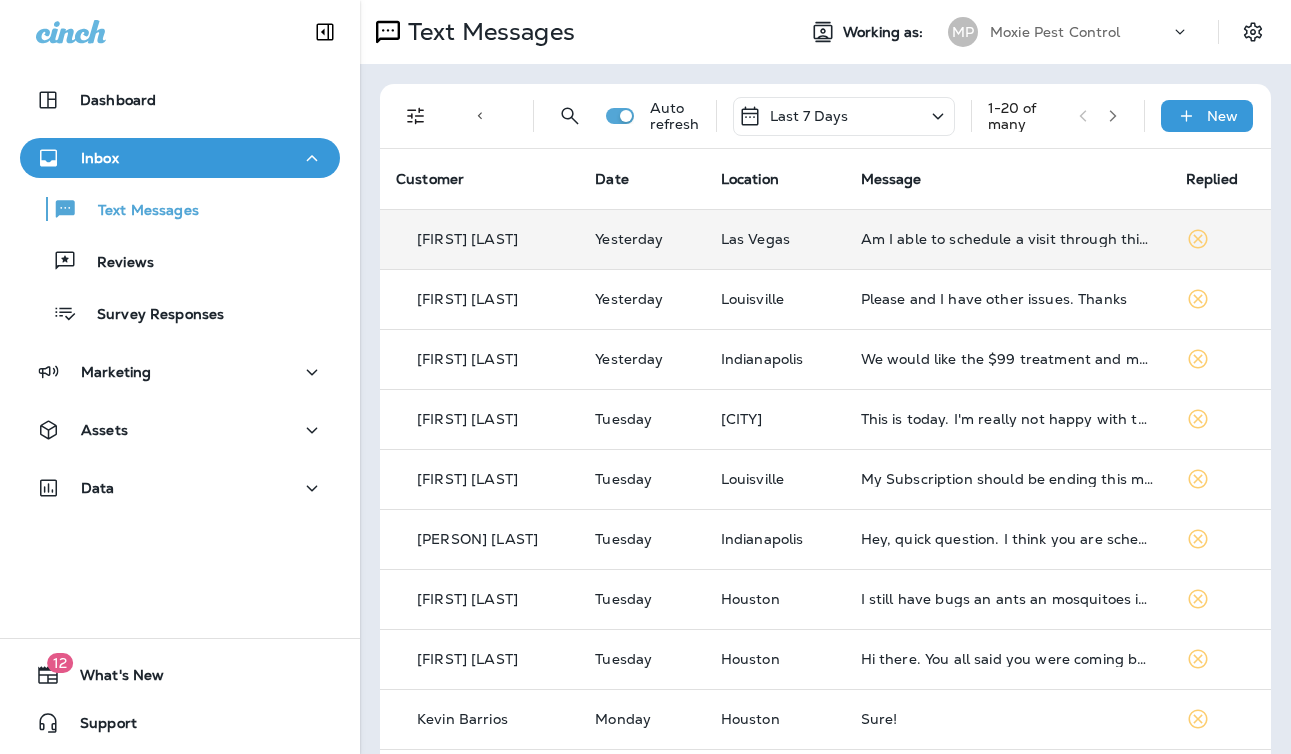 click on "Am I able to schedule a visit through this number? I have seen a number of large cockroaches after we had our quarterly. Need another spraying." at bounding box center [1007, 239] 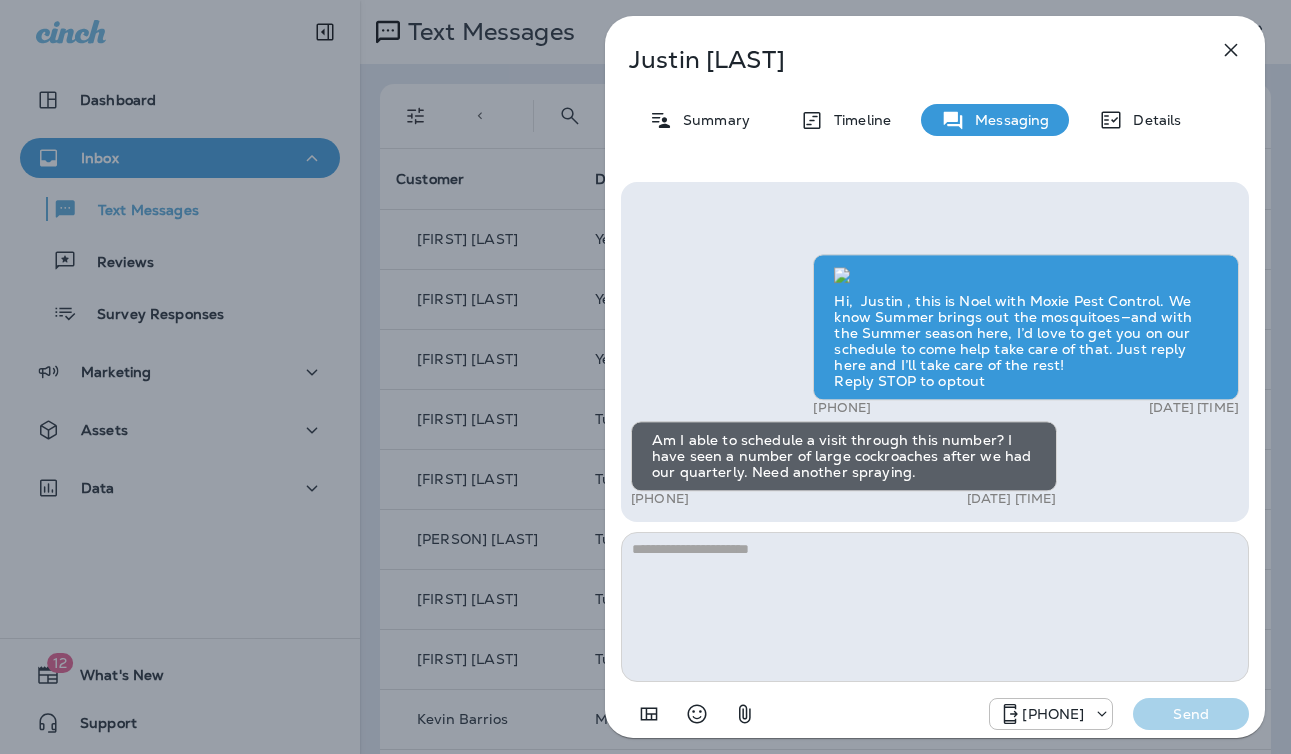click at bounding box center (935, 607) 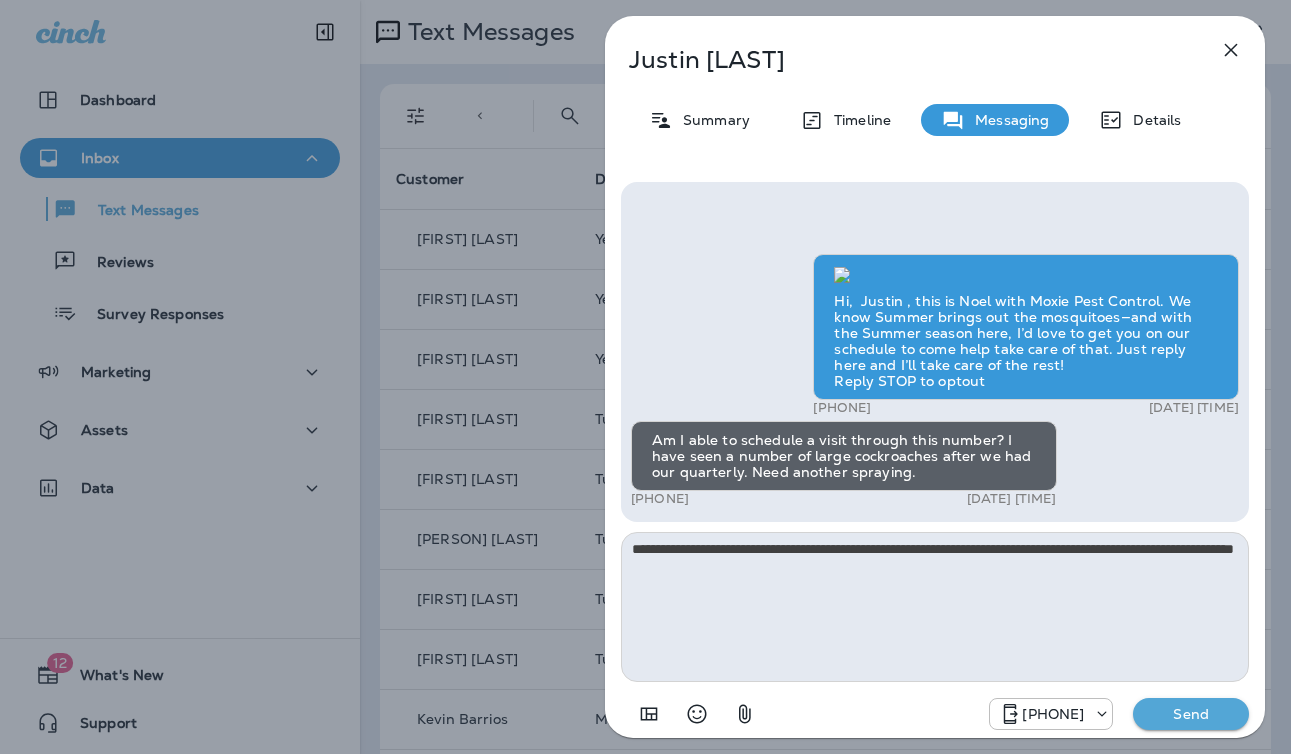 type on "**********" 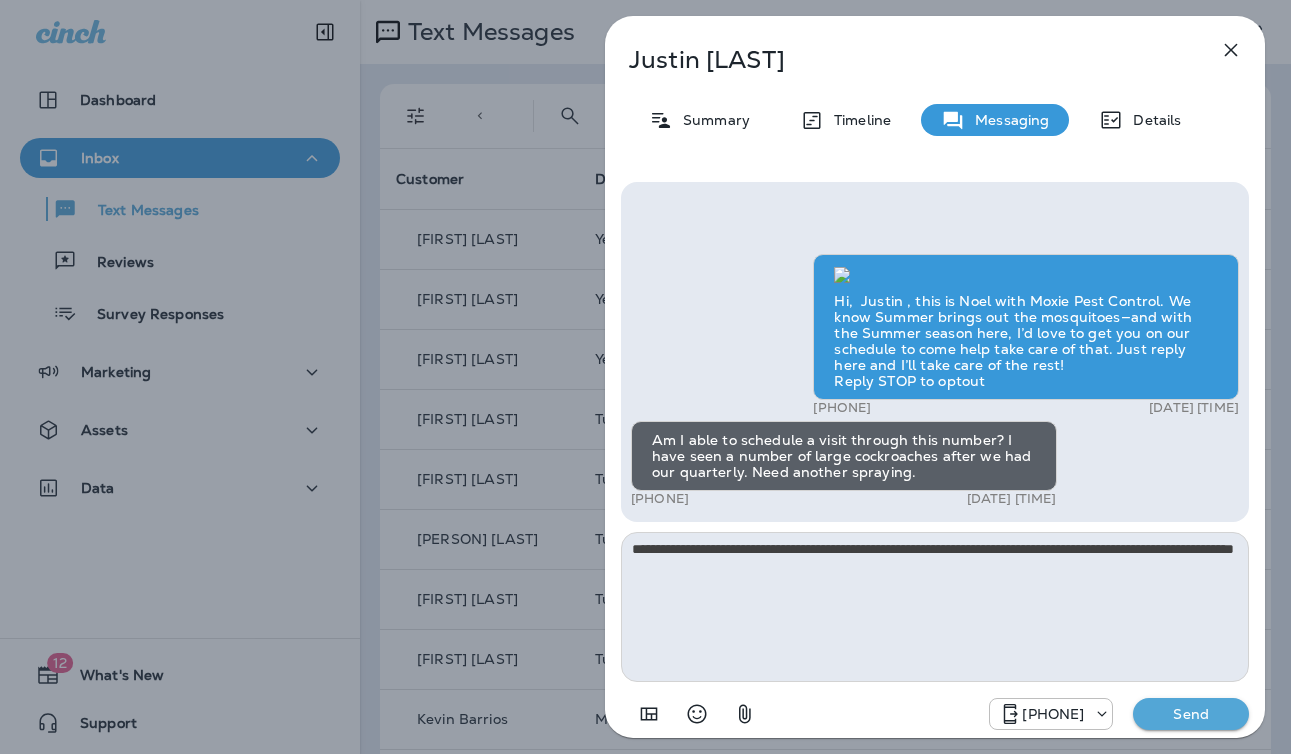 type 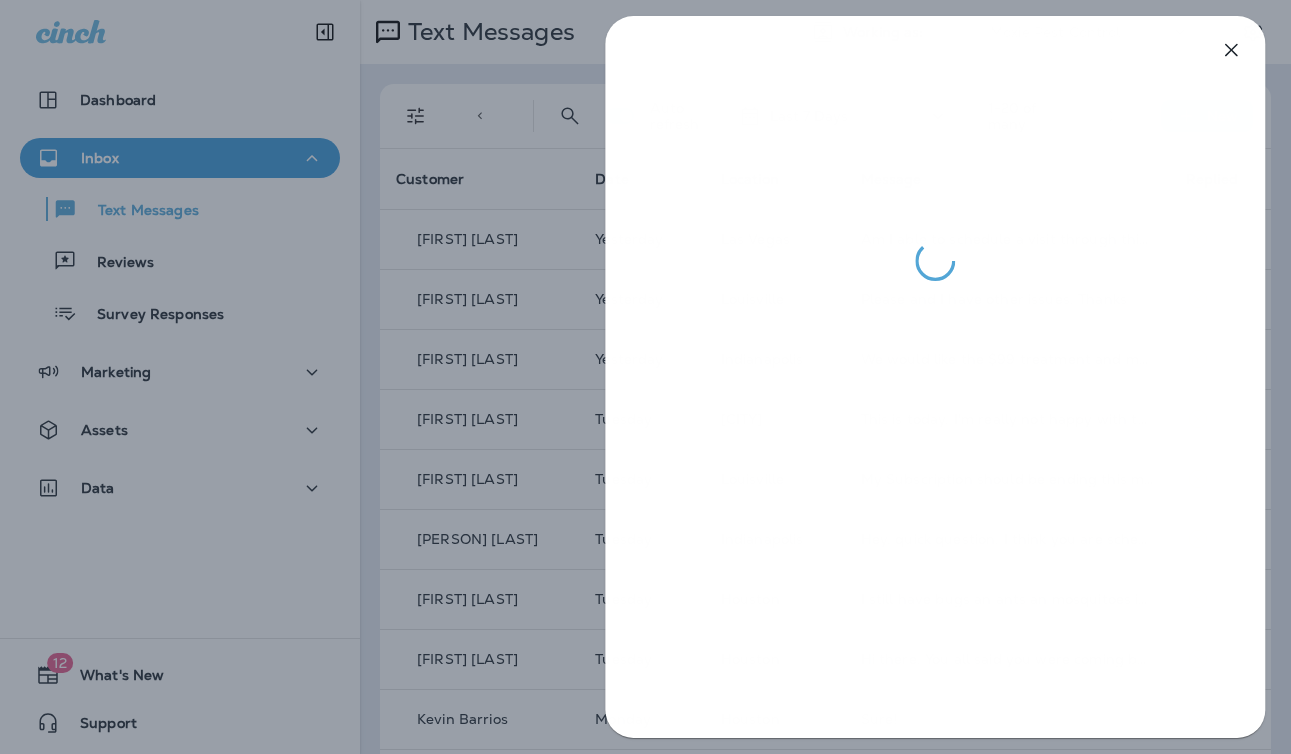 click at bounding box center (645, 377) 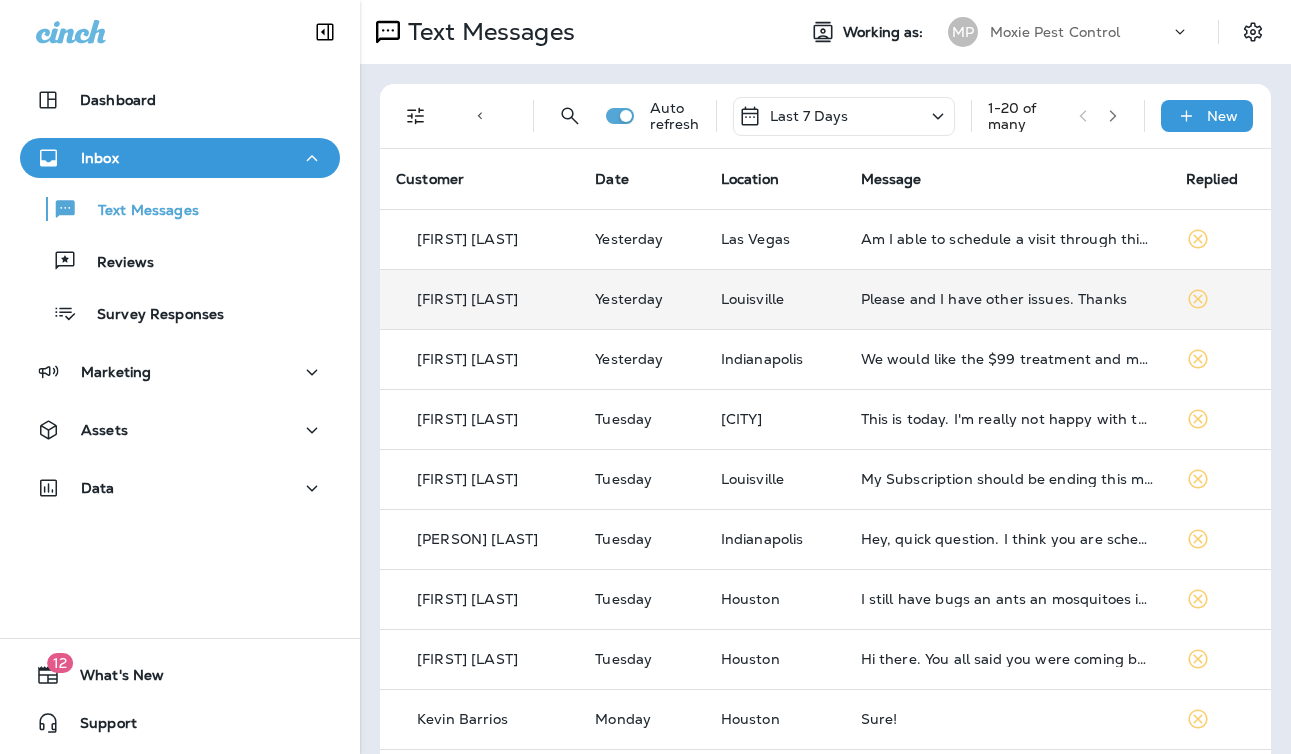 click on "Please and I  have other issues. Thanks" at bounding box center [1007, 299] 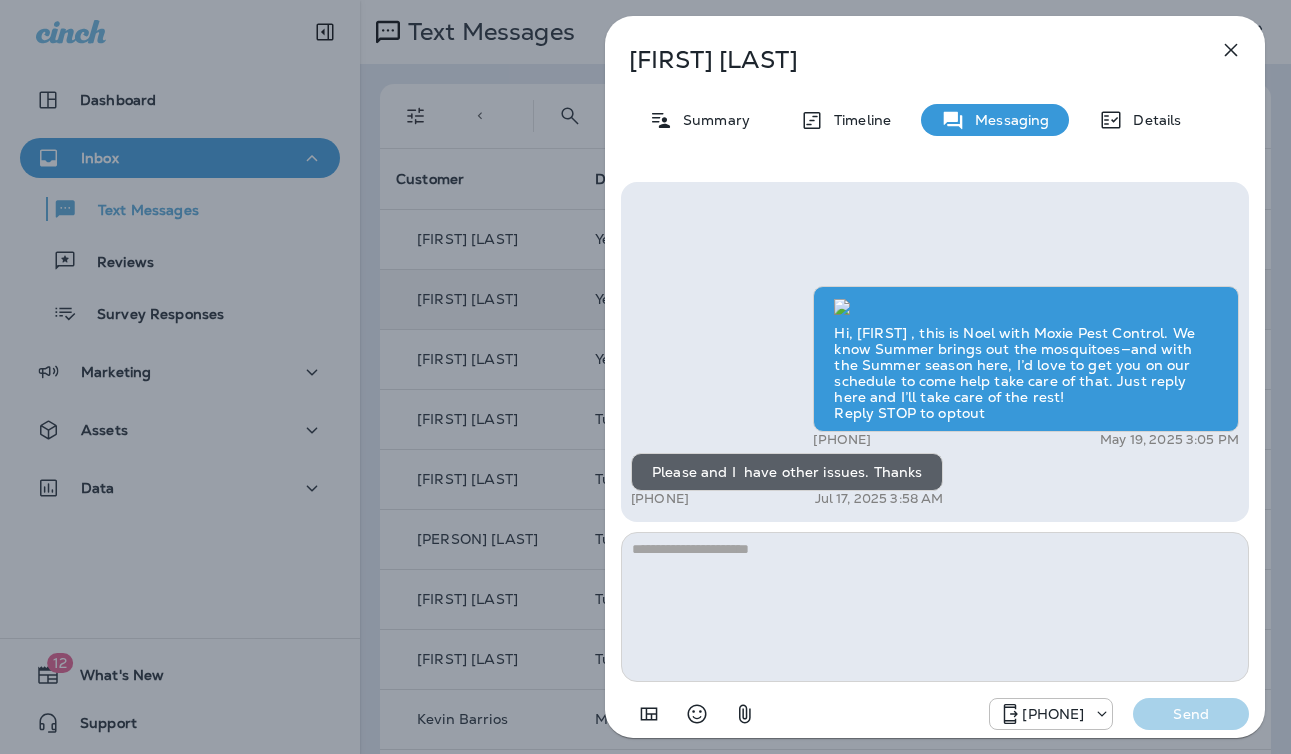 click at bounding box center [935, 607] 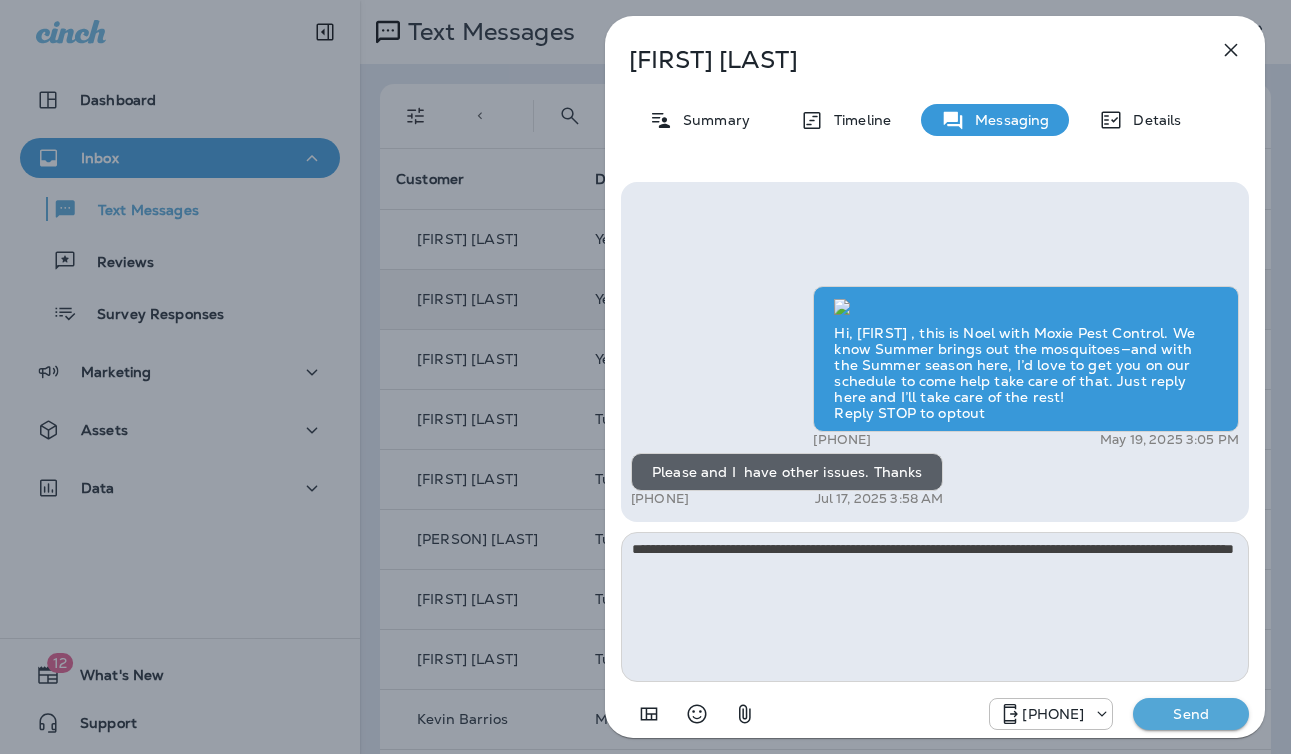 drag, startPoint x: 865, startPoint y: 580, endPoint x: 619, endPoint y: 535, distance: 250.08199 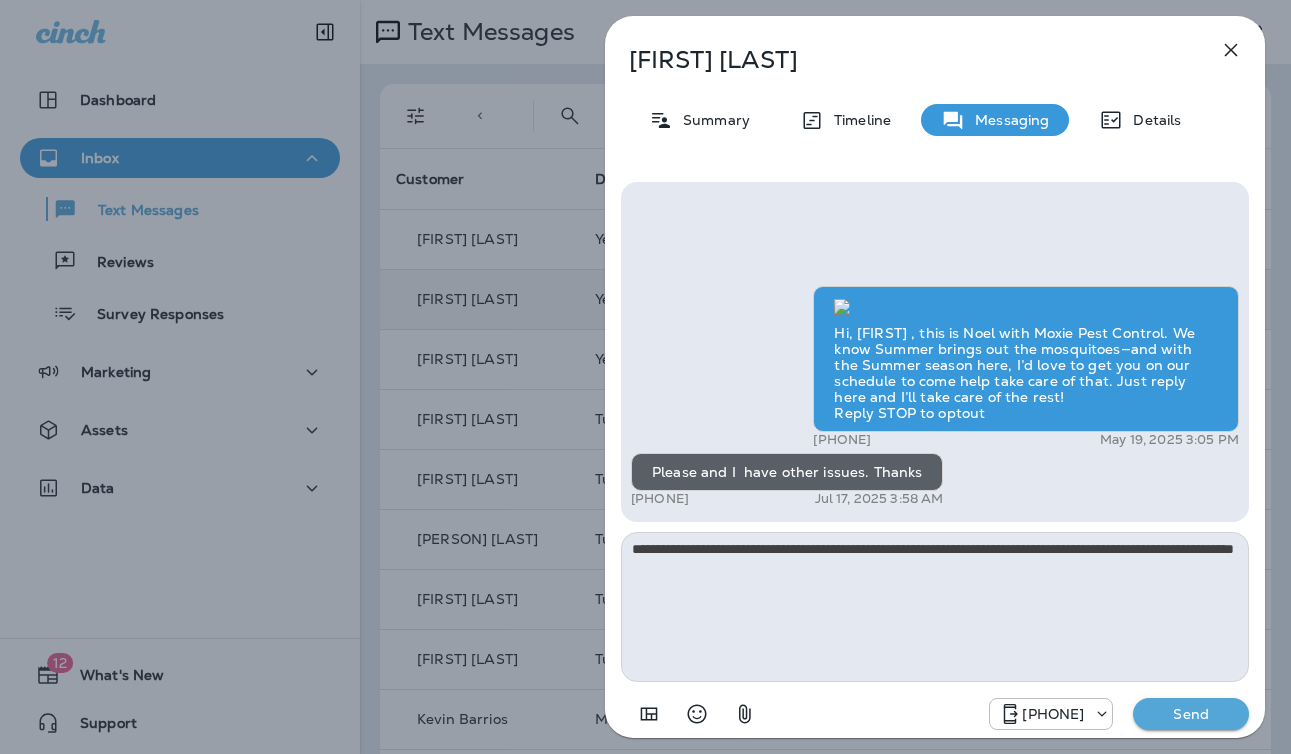 type 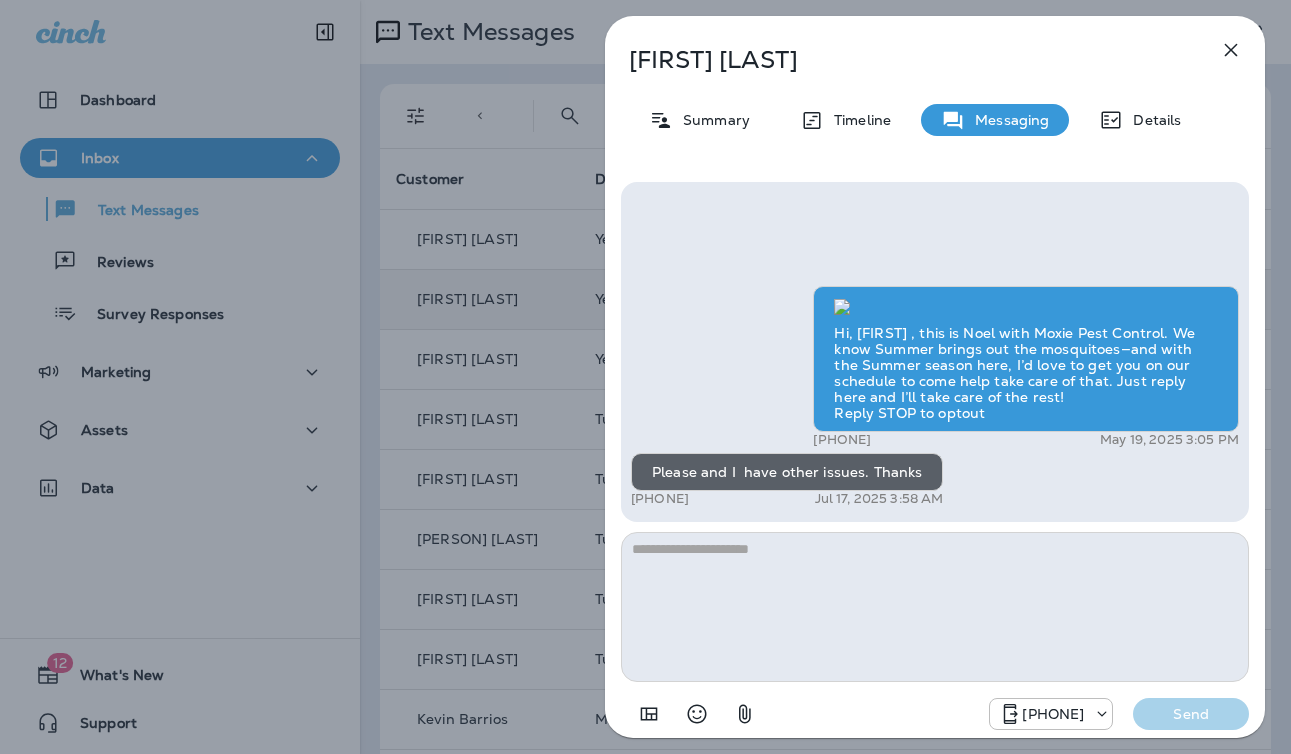 click on "[FIRST] [LAST] Summary   Timeline   Messaging   Details   Hi, [FIRST] , this is Noel with Moxie Pest Control. We know Summer brings out the mosquitoes—and with the Summer season here, I’d love to get you on our schedule to come help take care of that. Just reply here and I’ll take care of the rest!
Reply STOP to optout [PHONE] [DATE] [TIME] Please and I  have other issues. Thanks  [PHONE] [DATE] [TIME] [PHONE] Send" at bounding box center [645, 377] 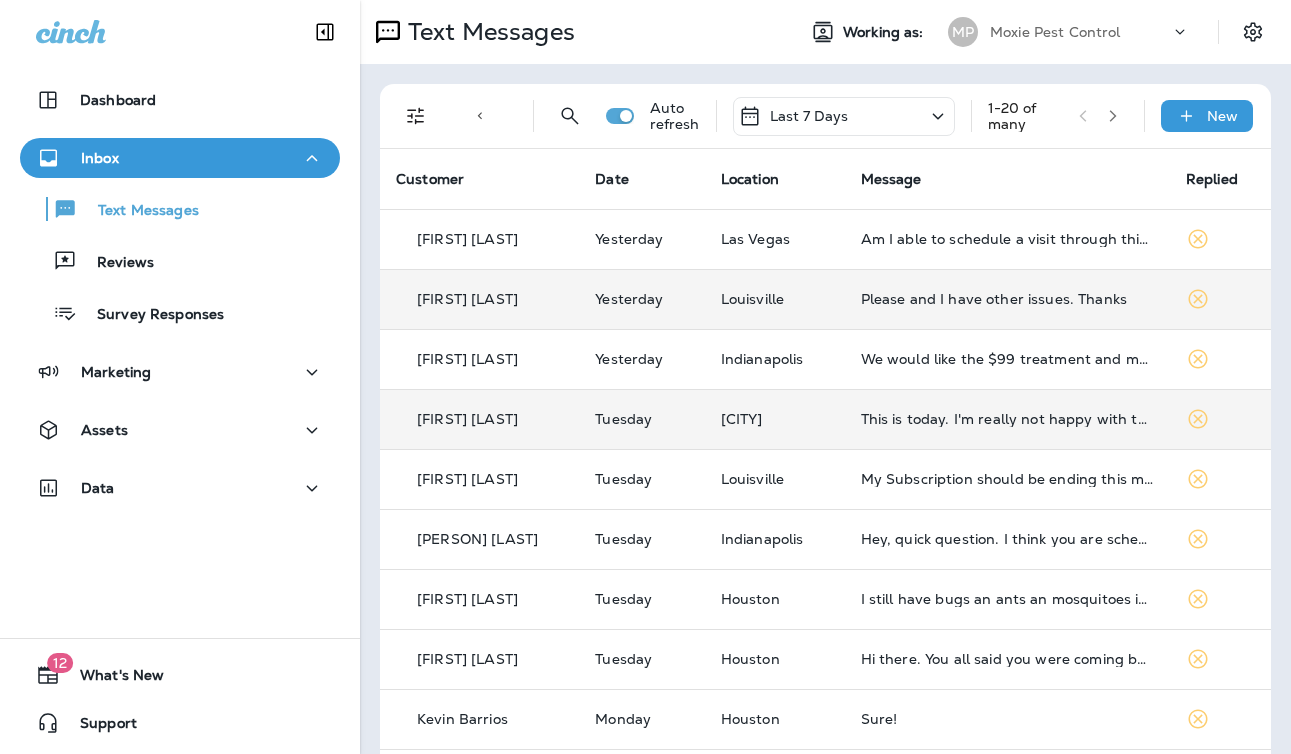click on "[CITY]" at bounding box center [775, 419] 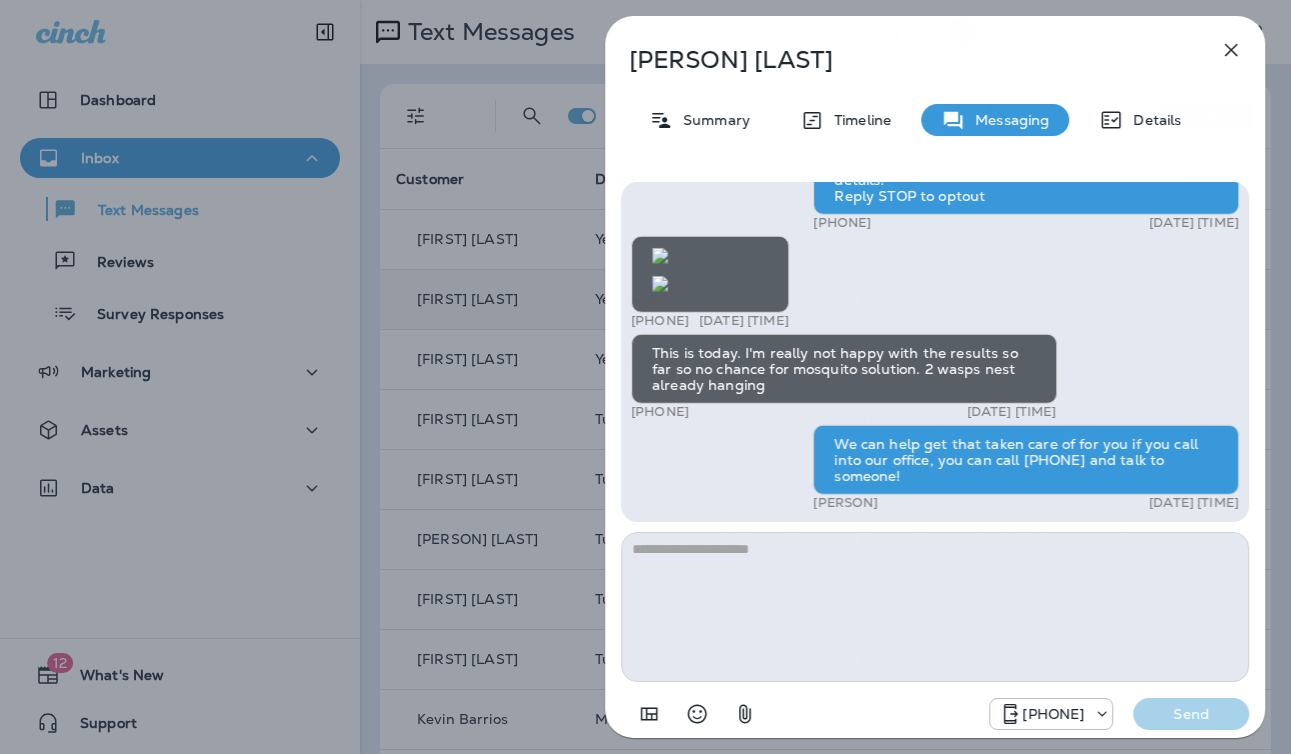 click on "[FIRST] [LAST] Summary   Timeline   Messaging   Details   Hi, [FIRST] , this is Cameron with Moxie Pest Control. We know Summer brings out the mosquitoes—and with the Summer season here, I’d love to get you on our schedule to come help take care of that. Just reply here if you're interested, and I'll let you know the details!
Reply STOP to optout [PHONE] [DATE] [TIME] [PHONE] [DATE] [TIME] This is today. I'm really not happy with the results so far so no chance for mosquito solution. 2 wasps nest already hanging [PHONE] [DATE] [TIME]   We can help get that taken care of for you if you call into our office, you can call [PHONE] and talk to someone! [FIRST] [LAST] [DATE] [TIME] [PHONE] Send" at bounding box center (645, 377) 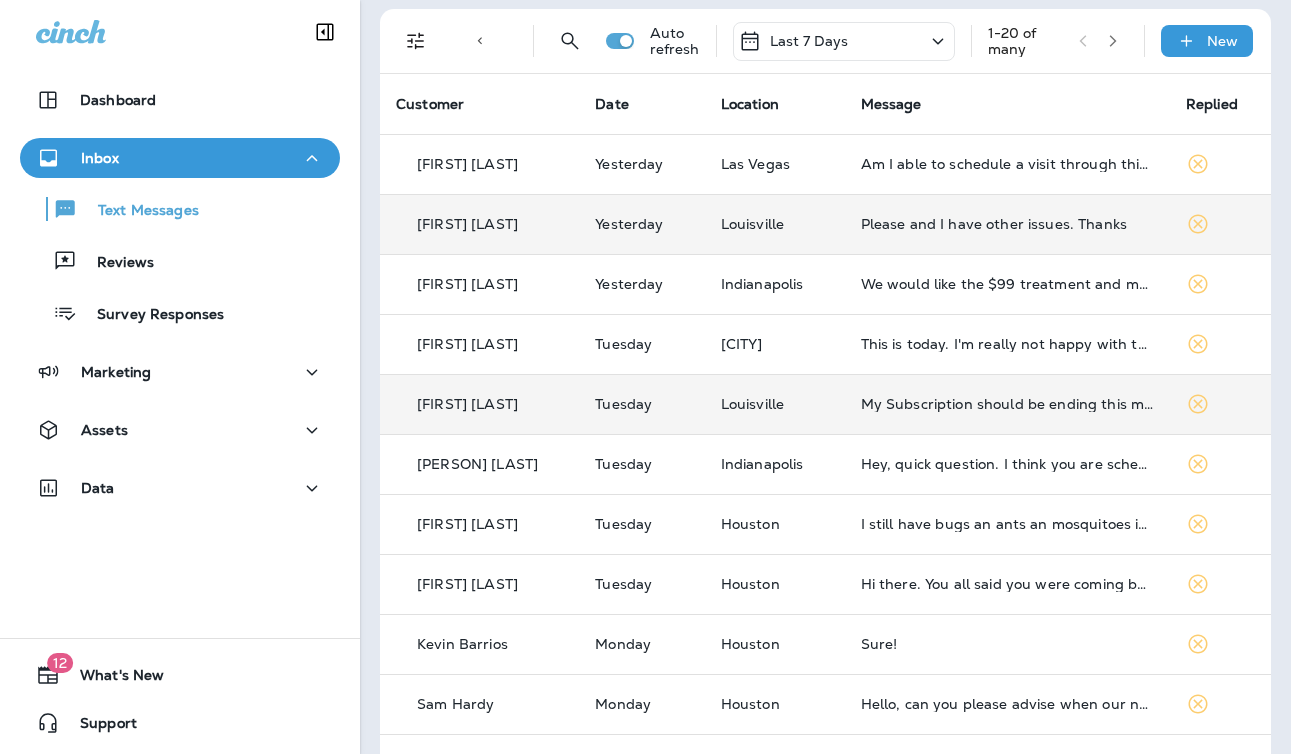 scroll, scrollTop: 76, scrollLeft: 0, axis: vertical 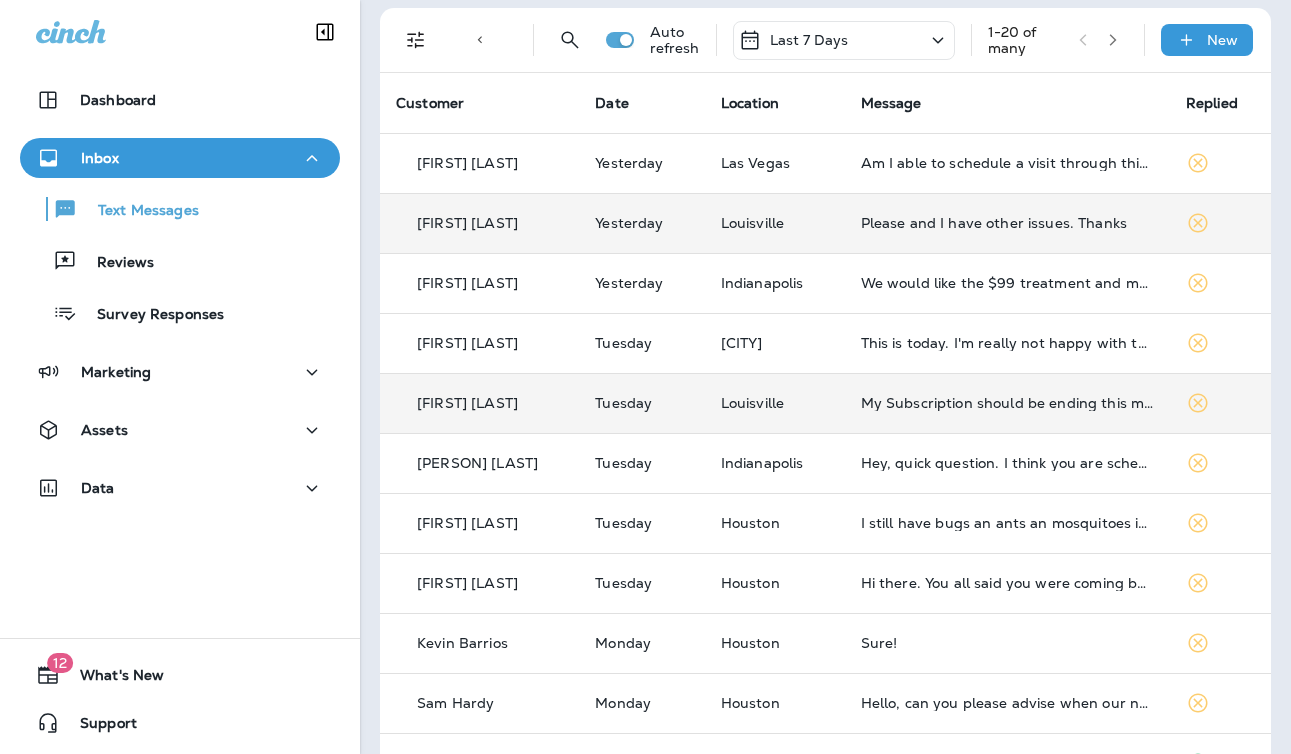 click on "Louisville" at bounding box center (775, 403) 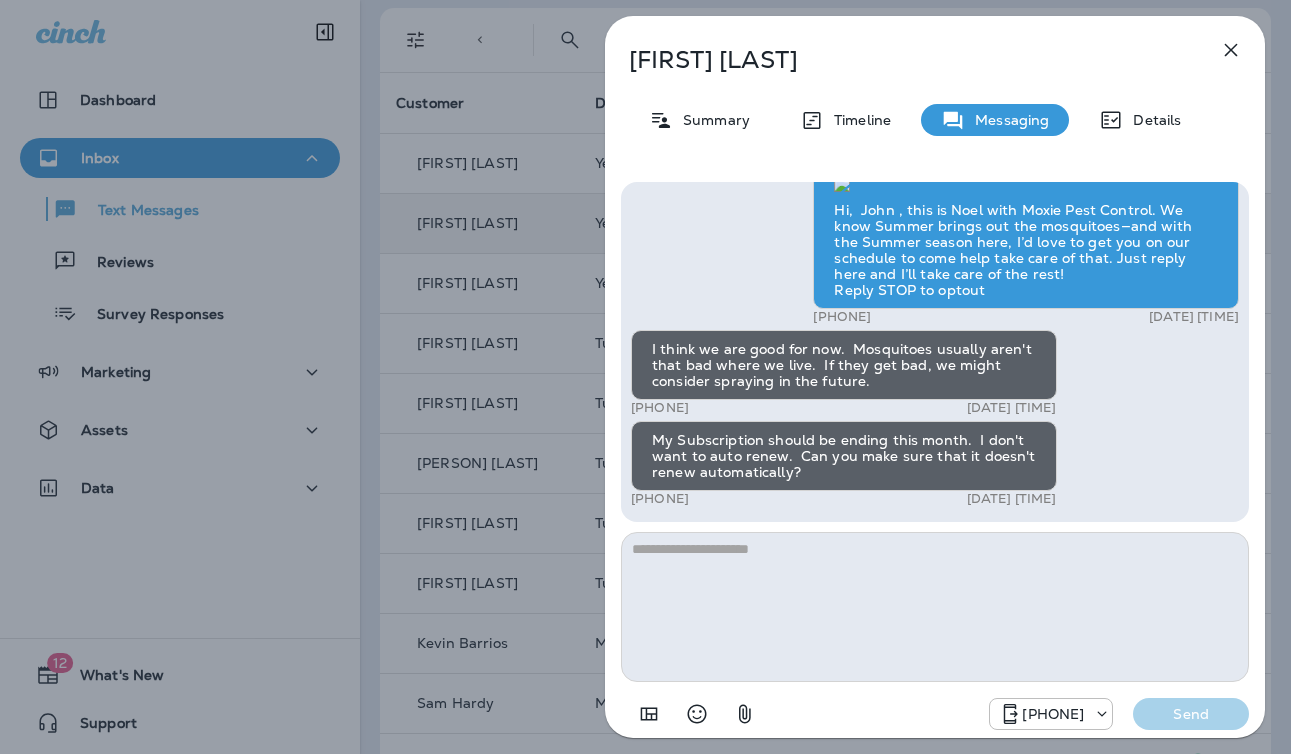 click at bounding box center [935, 607] 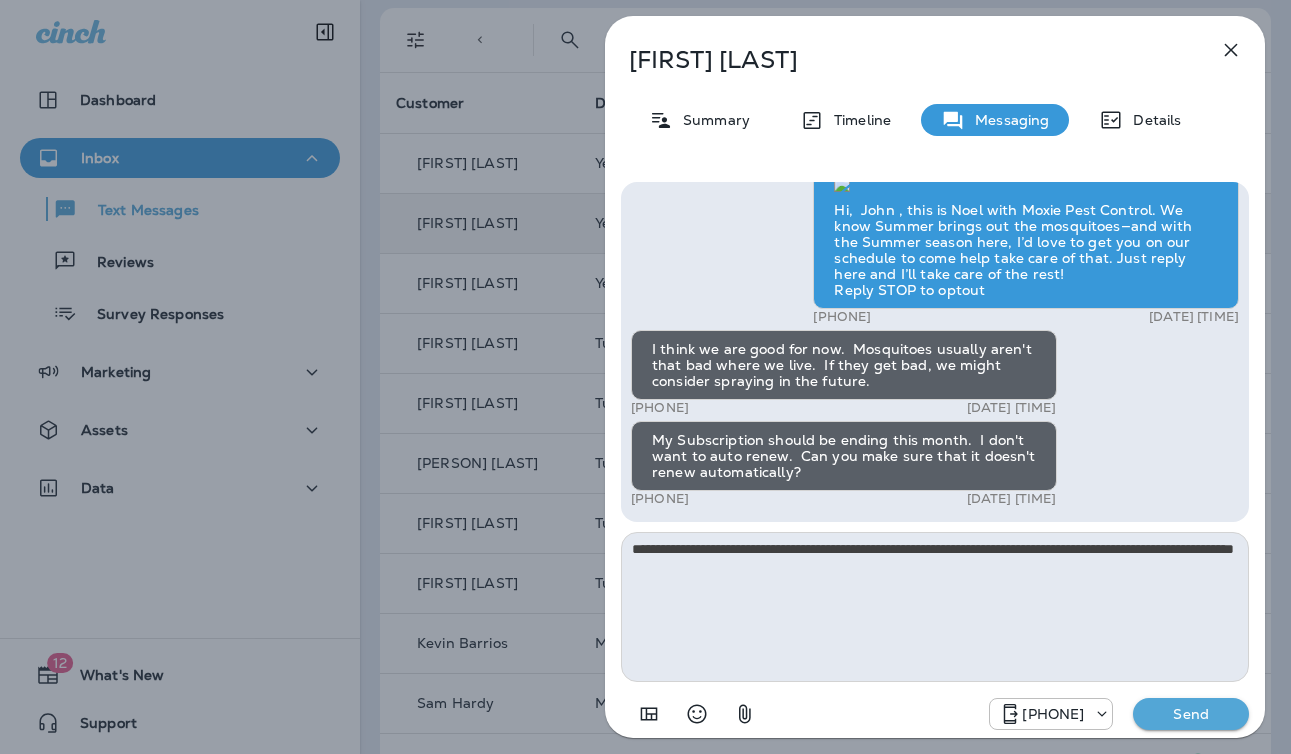 click on "**********" at bounding box center (645, 377) 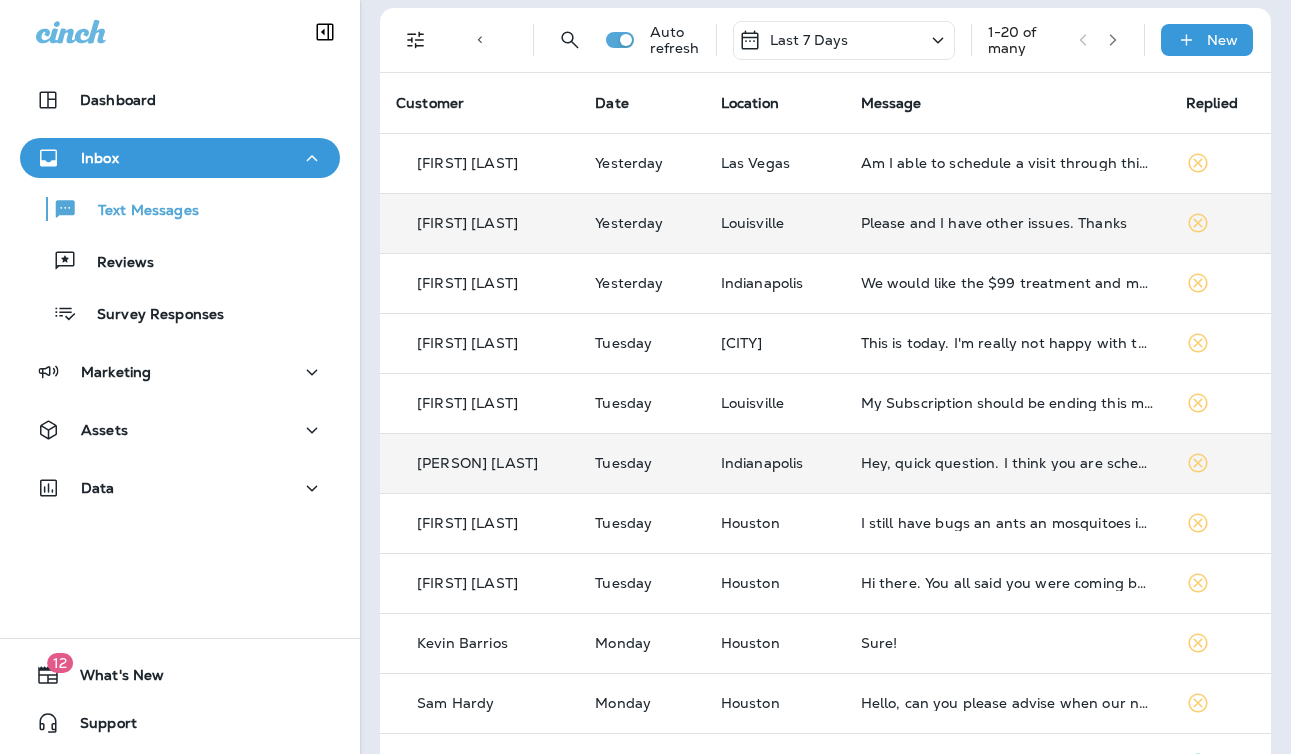 click on "Hey, quick question. I think you are scheduled for this afternoon. Can we move the indoor part to another day? All of us are sick with the flu, and we're moving rooms on top of that, so the place is a mess - there isn't an inch of free space in sight! Just let me know what you can do...I know it's very late notice.
Thanks, [FIRST]" at bounding box center [1007, 463] 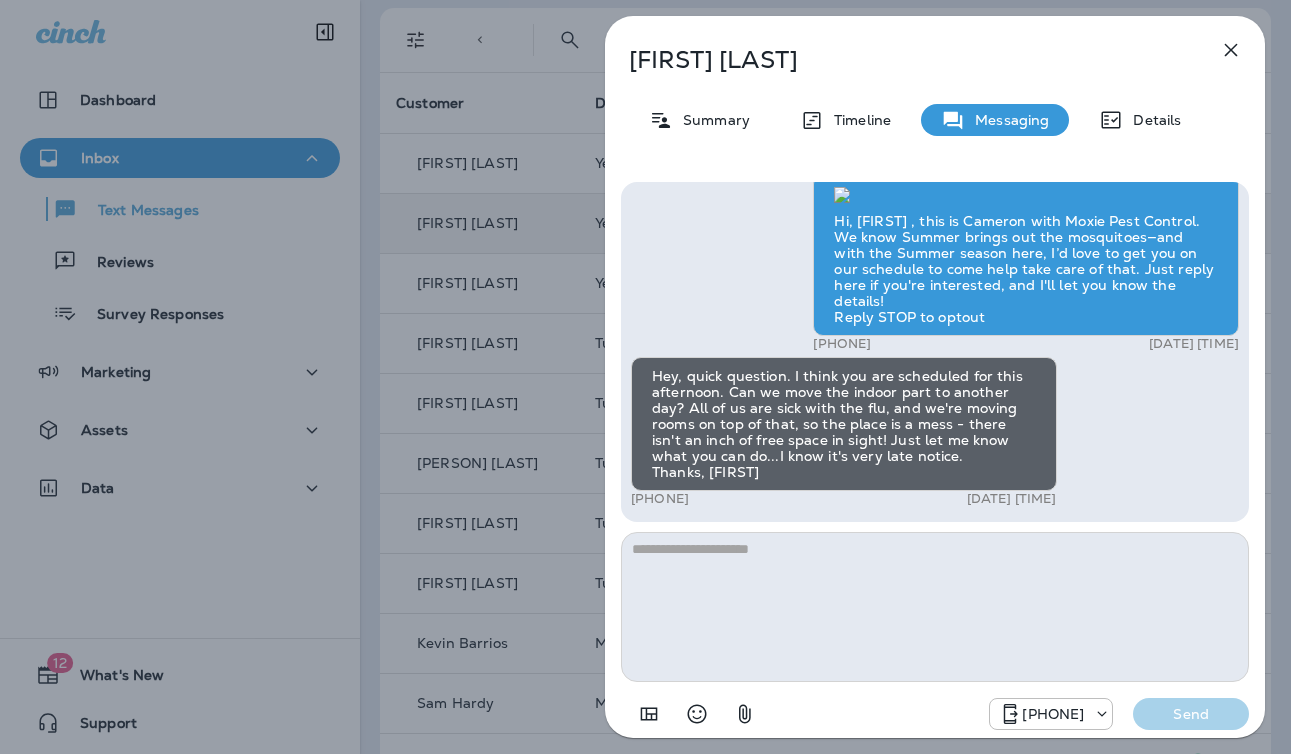 click at bounding box center (935, 607) 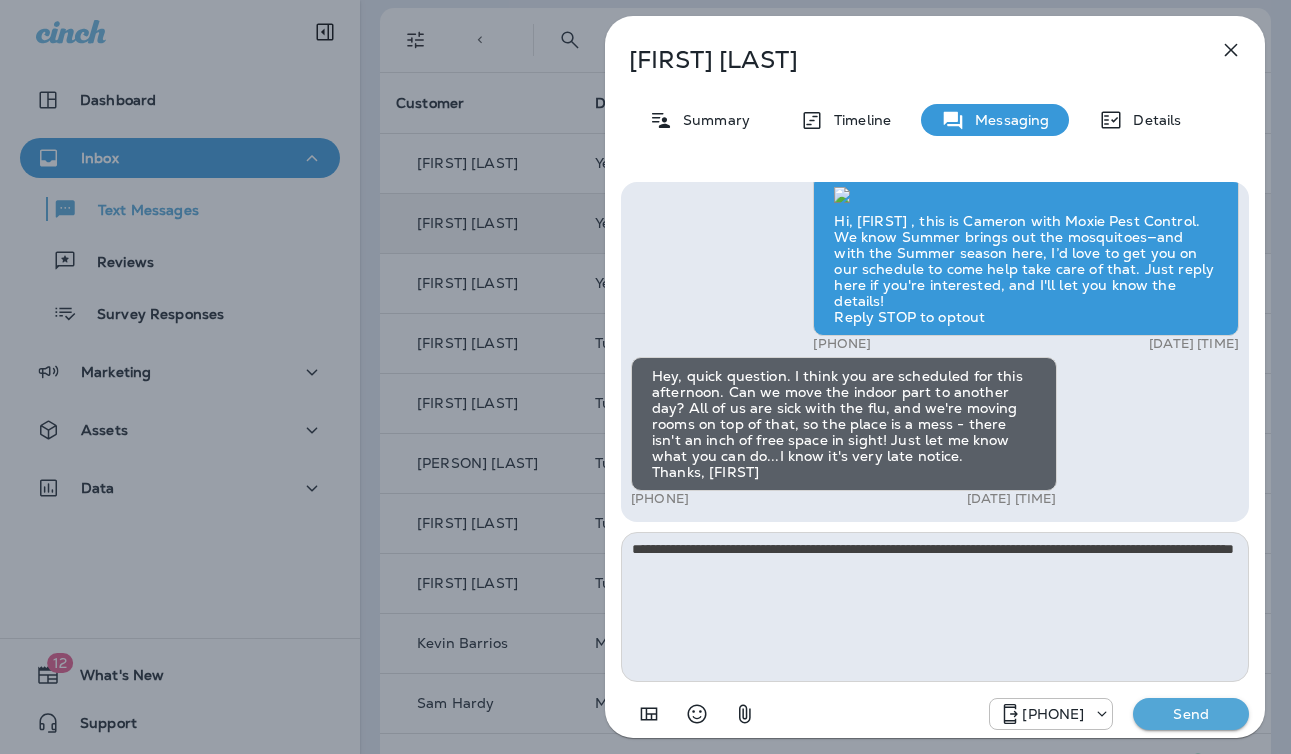 type on "**********" 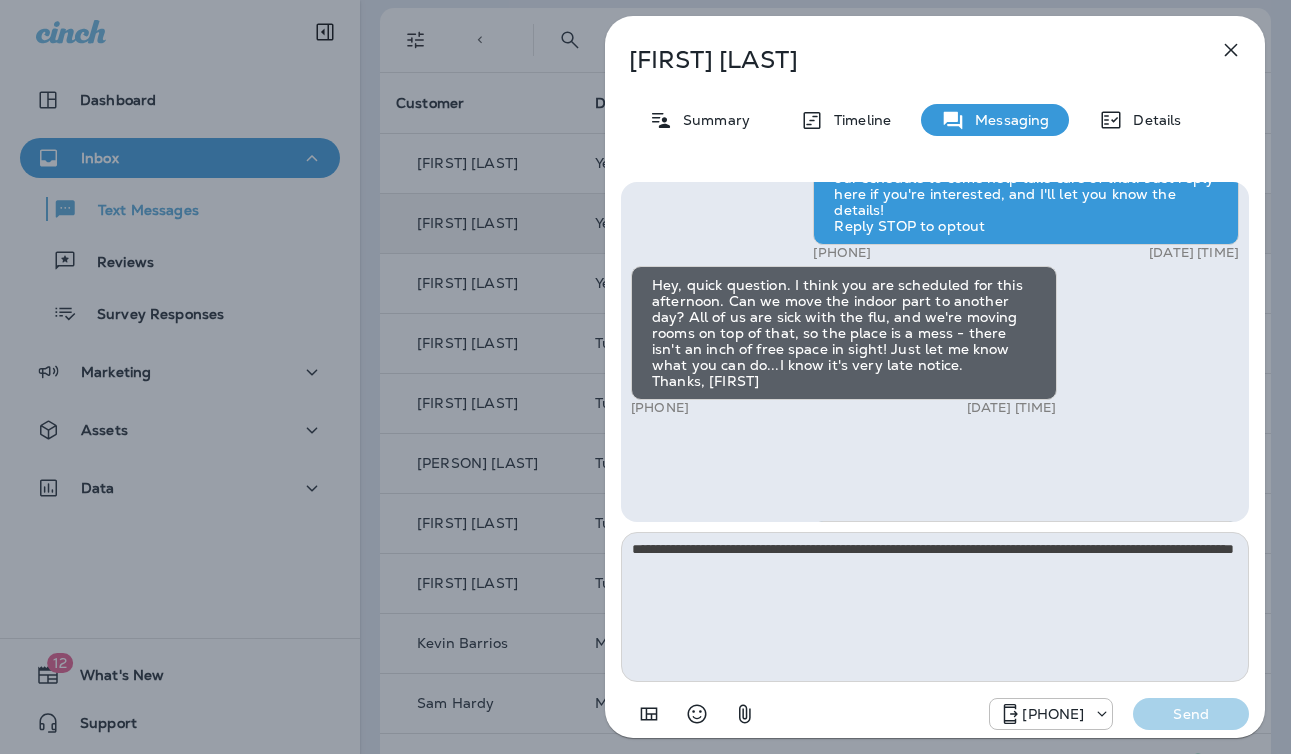 type 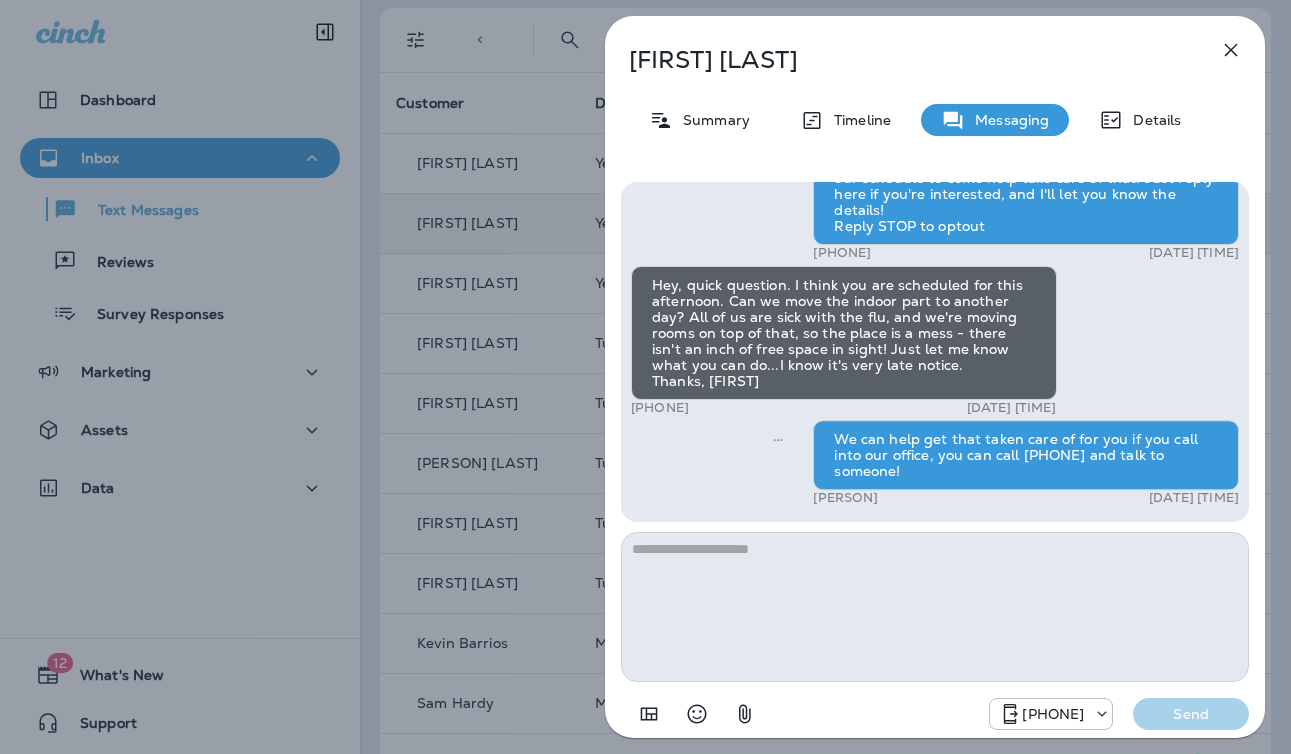 click on "[FIRST] [LAST] Summary   Timeline   Messaging   Details   Hi, [FIRST] , this is Cameron with Moxie Pest Control. We know Summer brings out the mosquitoes—and with the Summer season here, I’d love to get you on our schedule to come help take care of that. Just reply here if you're interested, and I'll let you know the details!
Reply STOP to optout [PHONE] [DATE] [TIME] Hey, quick question. I think you are scheduled for this afternoon. Can we move the indoor part to another day? All of us are sick with the flu, and we're moving rooms on top of that, so the place is a mess - there isn't an inch of free space in sight! Just let me know what you can do...I know it's very late notice.
Thanks, [FIRST]  [PHONE] [DATE] [TIME]   We can help get that taken care of for you if you call into our office, you can call [PHONE] and talk to someone! [FIRST] [LAST] [DATE] [TIME] [PHONE] Send" at bounding box center (645, 377) 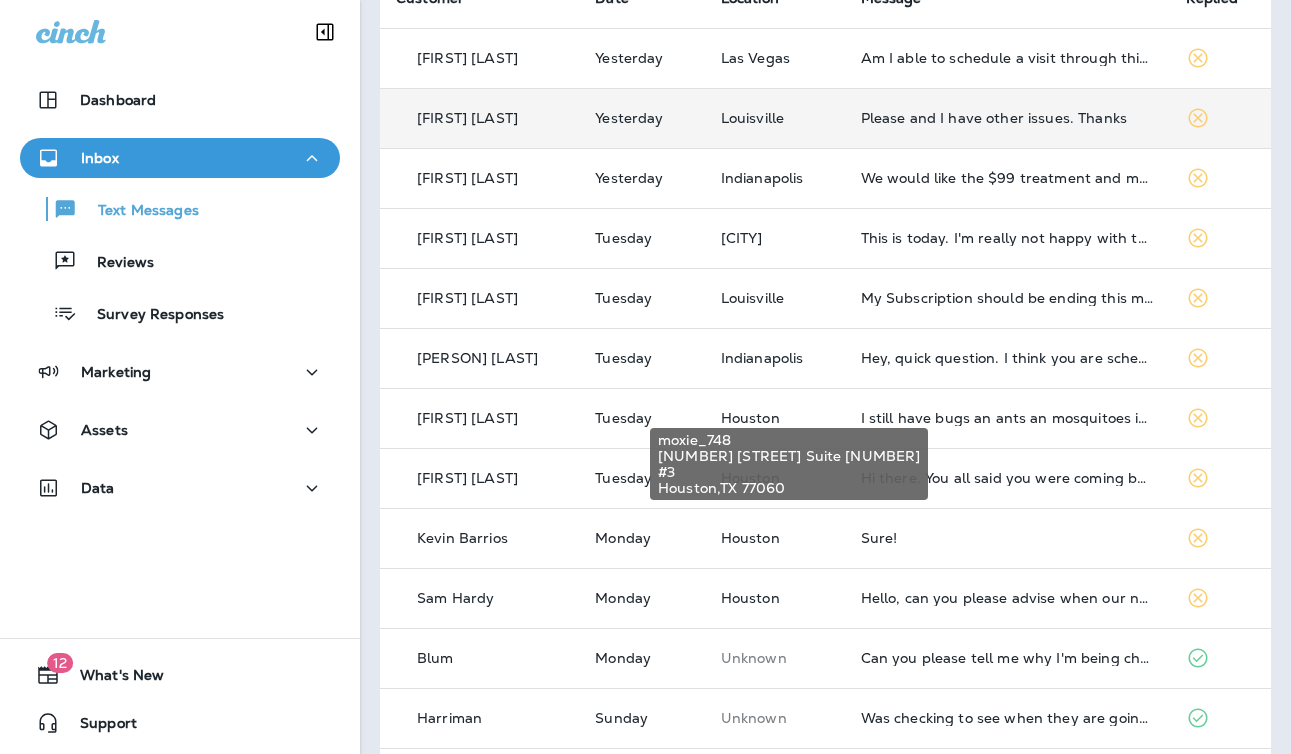 scroll, scrollTop: 202, scrollLeft: 0, axis: vertical 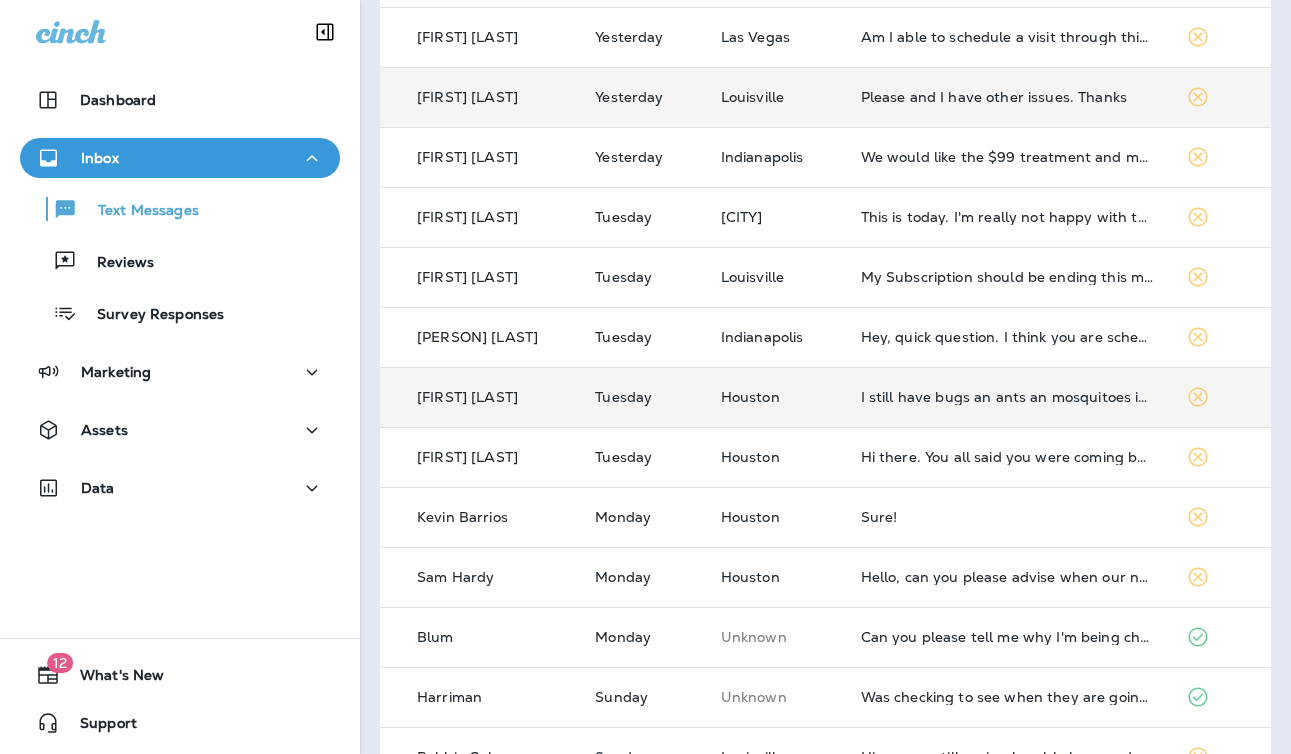 click on "I still have bugs an ants an mosquitoes in my yard an still roaches do t think enough chemicals was put in my yard" at bounding box center [1007, 397] 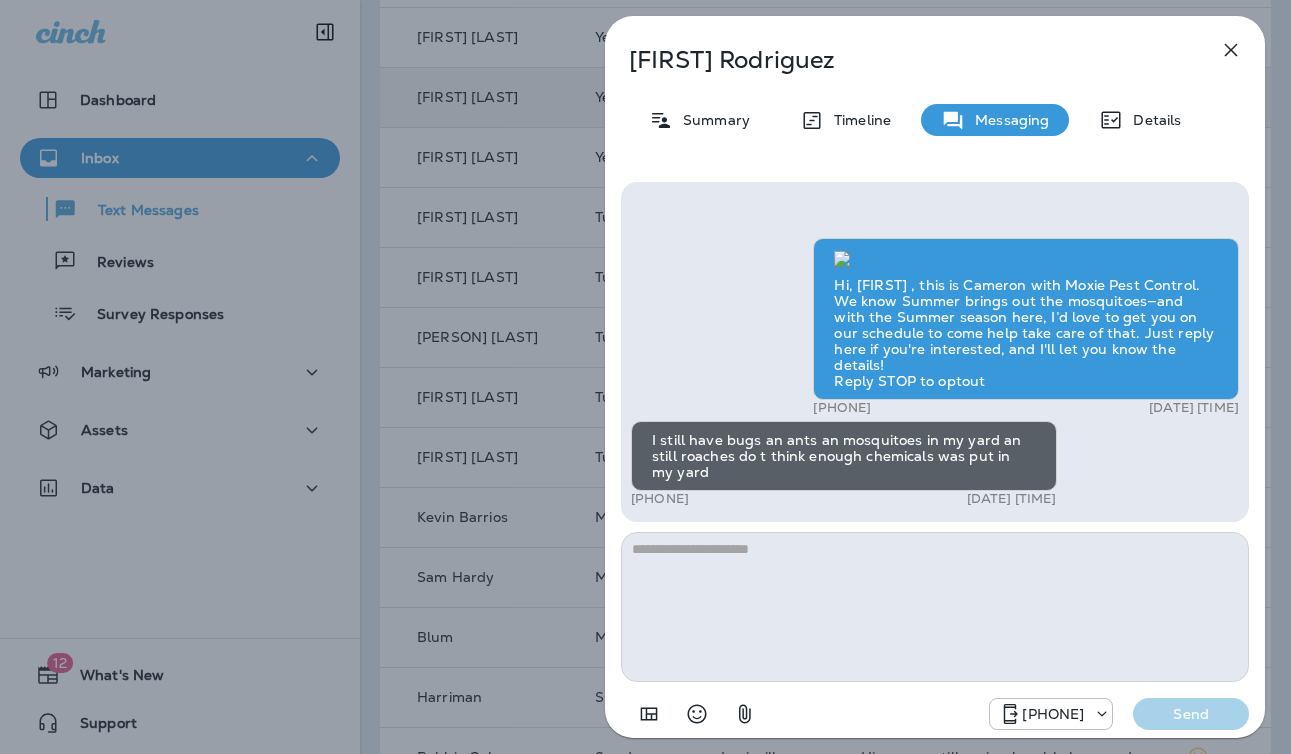 click at bounding box center [935, 607] 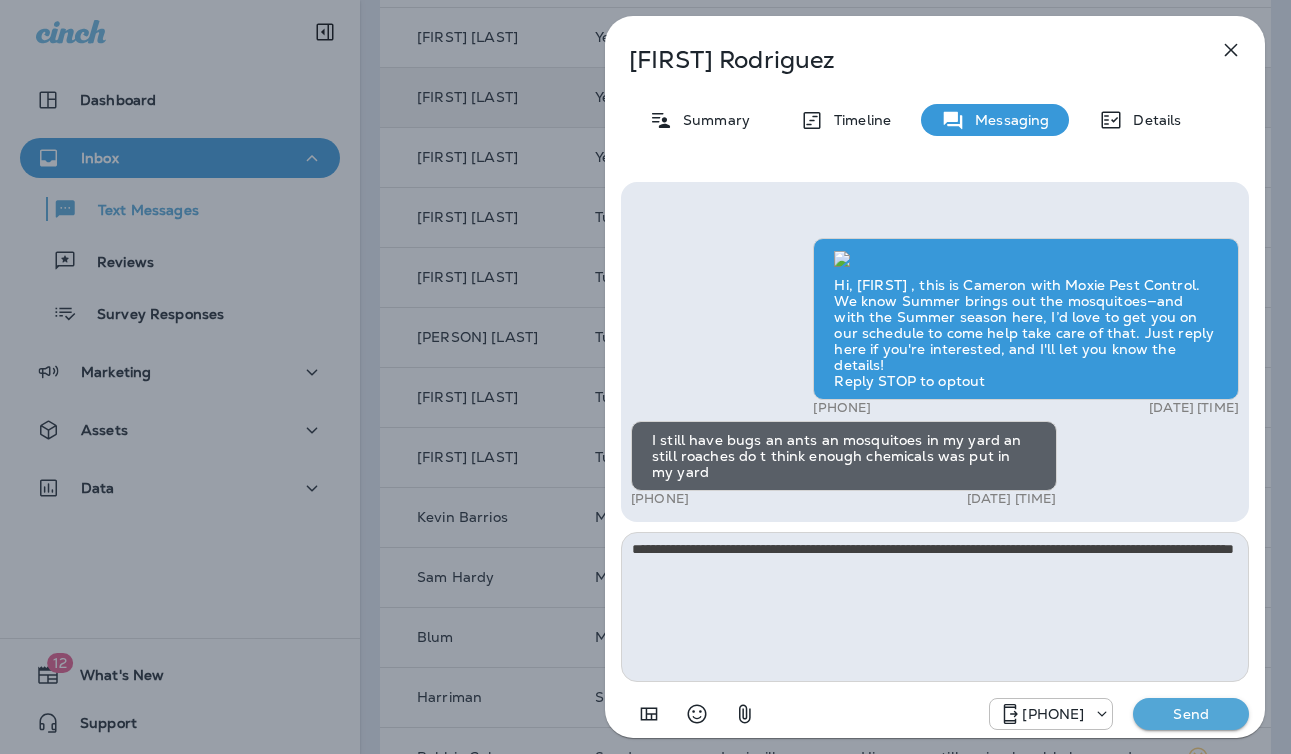 type on "**********" 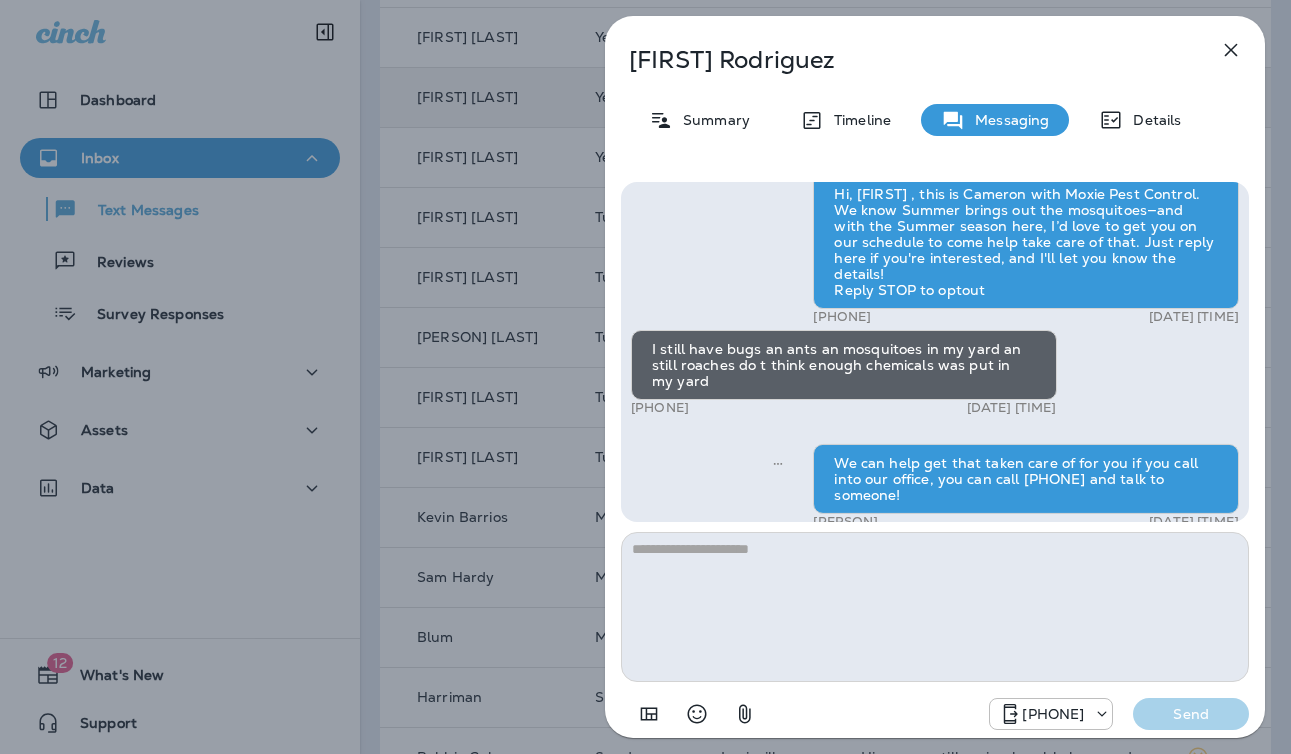 click on "[FIRST] [LAST] Summary   Timeline   Messaging   Details   Hi, [FIRST] , this is Cameron with Moxie Pest Control. We know Summer brings out the mosquitoes—and with the Summer season here, I’d love to get you on our schedule to come help take care of that. Just reply here if you're interested, and I'll let you know the details!
Reply STOP to optout [PHONE] [DATE] [TIME] I still have bugs an ants an mosquitoes in my yard an still roaches do t think enough chemicals was put in my yard  [PHONE] [DATE] [TIME]   We can help get that taken care of for you if you call into our office, you can call [PHONE] and talk to someone! [FIRST] [LAST] [DATE] [TIME] [PHONE] Send" at bounding box center [645, 377] 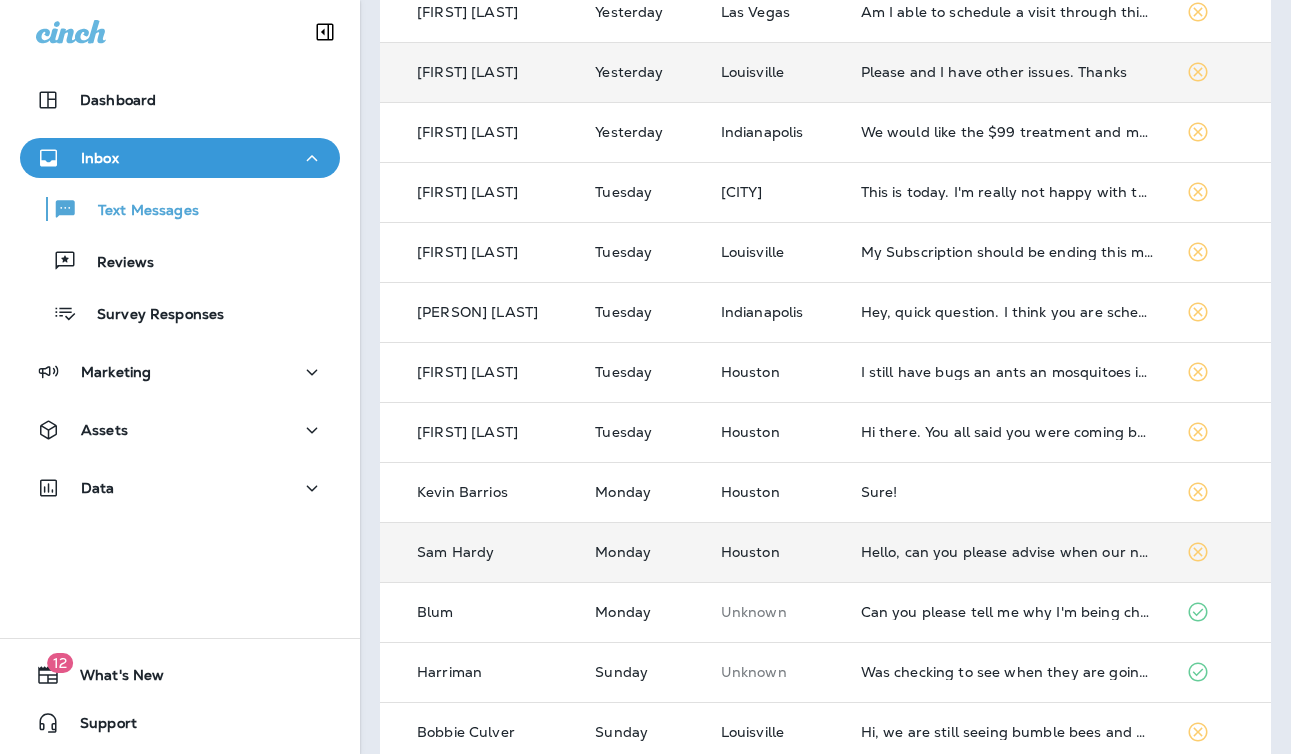 scroll, scrollTop: 228, scrollLeft: 0, axis: vertical 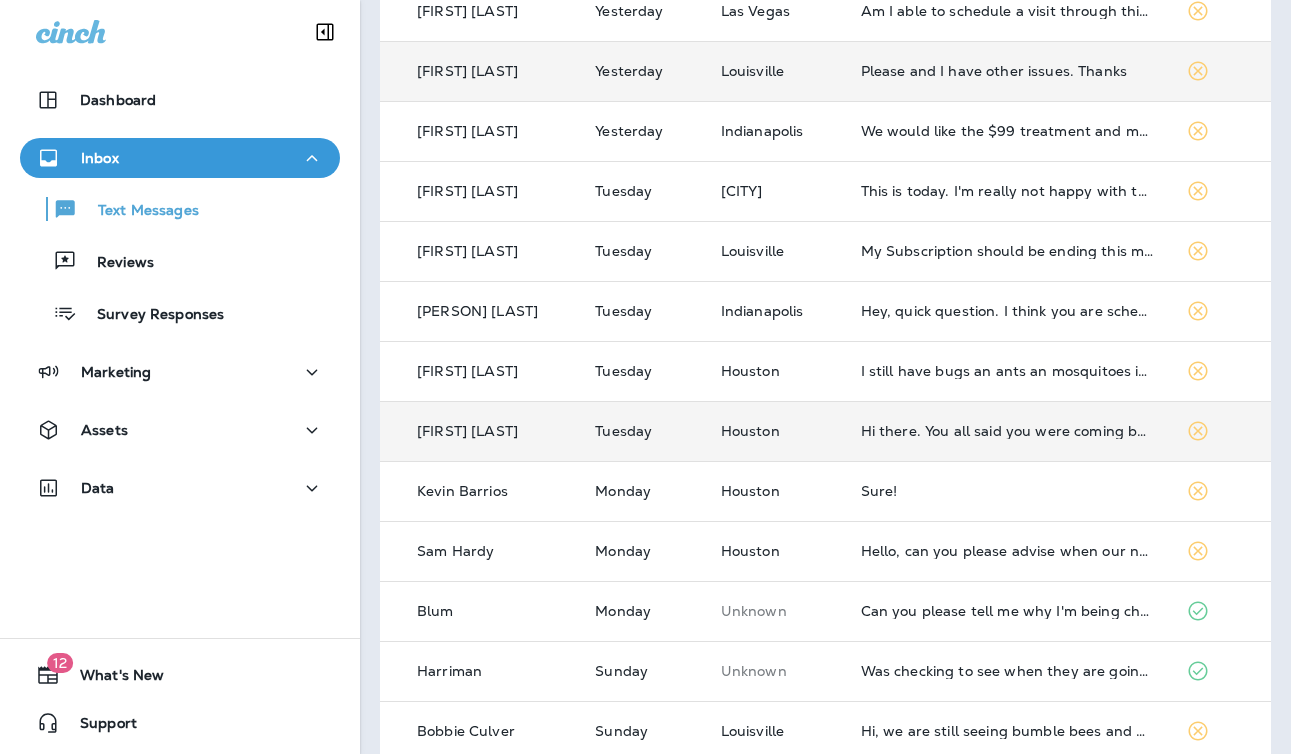 click on "Hi there. You all said you were coming back the second week in July 30 days after the first visit and I have not heard from anyone." at bounding box center (1007, 431) 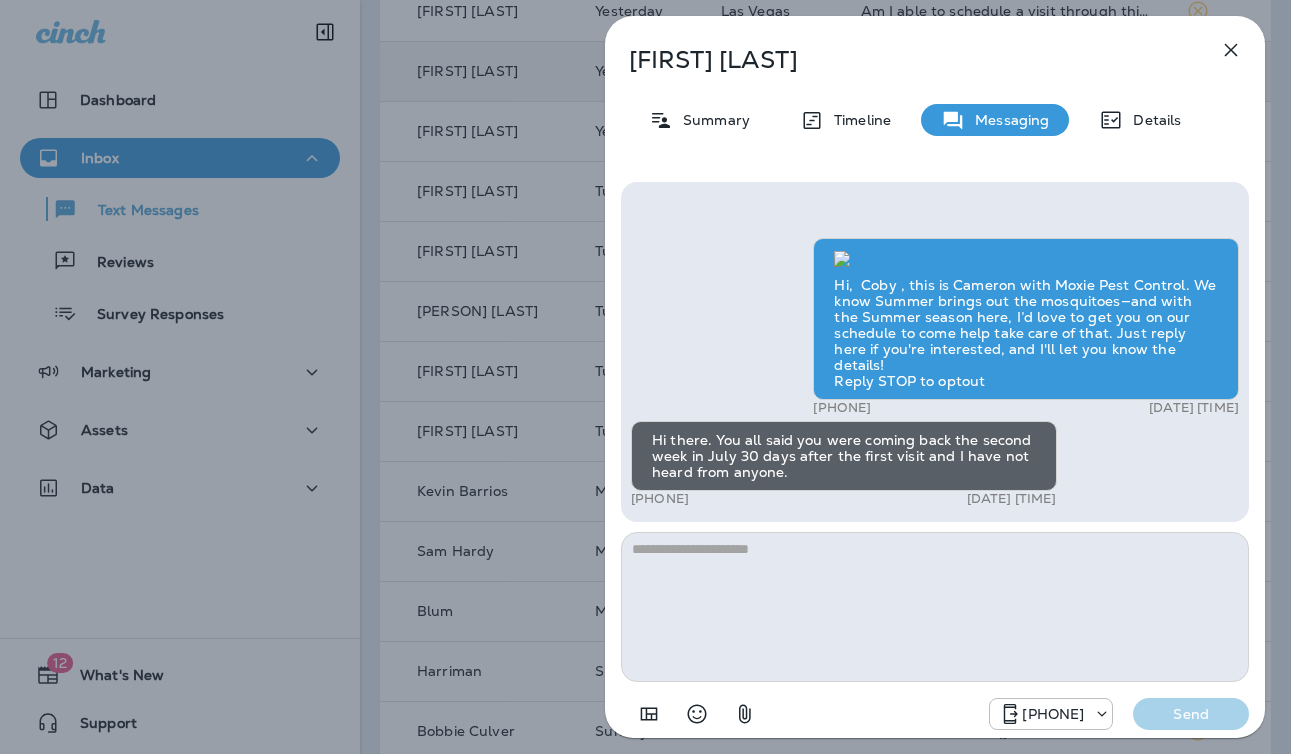 click at bounding box center [935, 607] 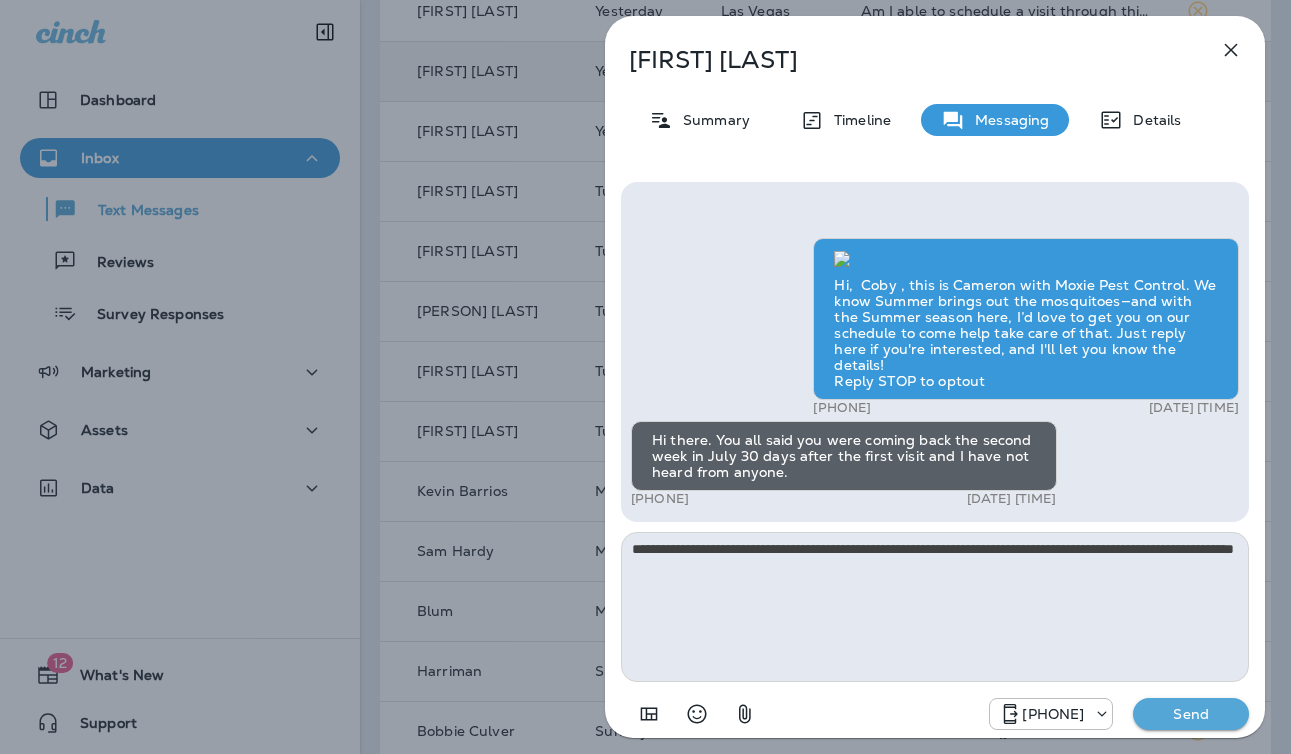 type on "**********" 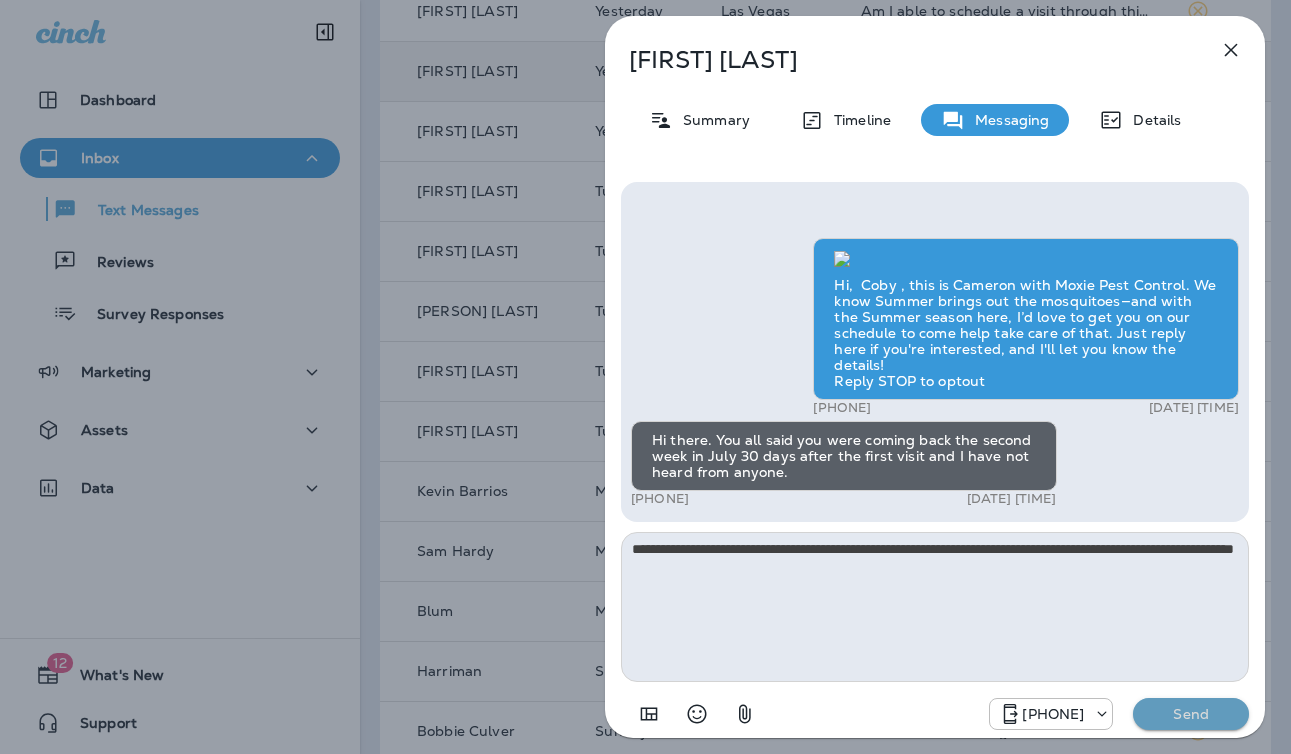 click on "Send" at bounding box center [1191, 714] 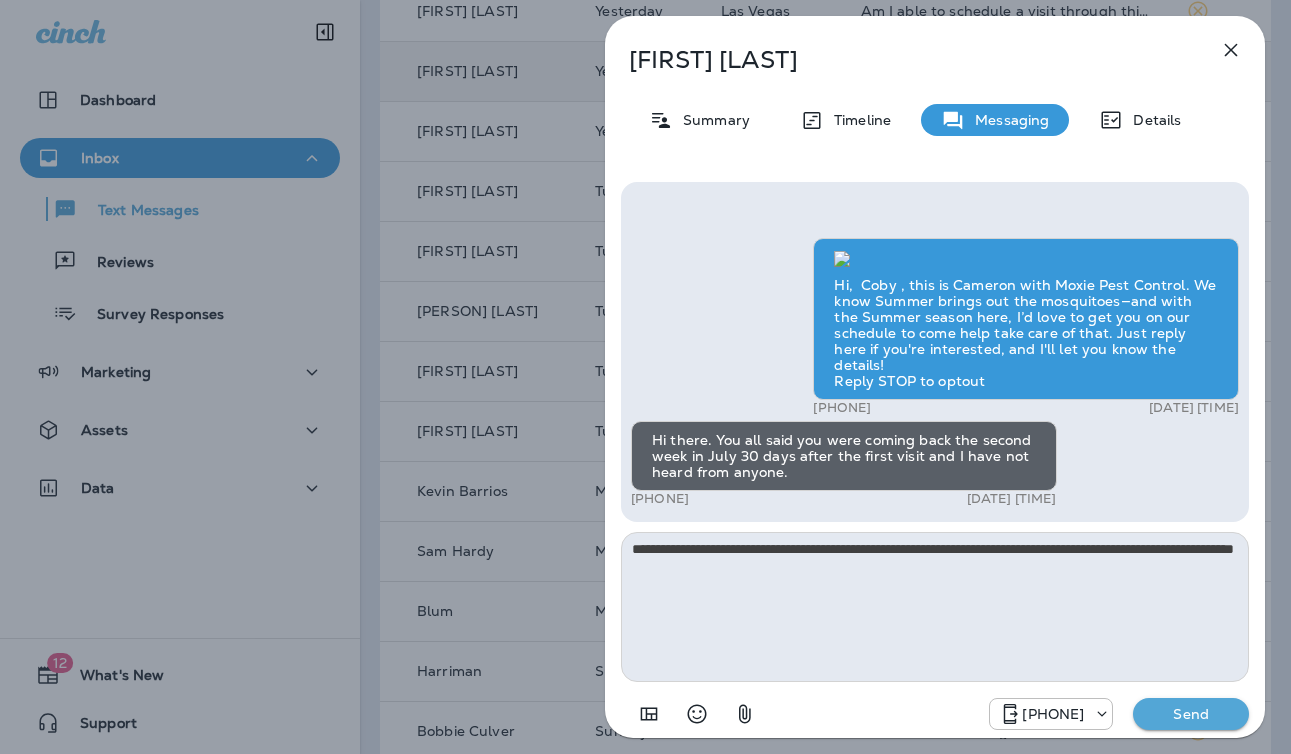 type 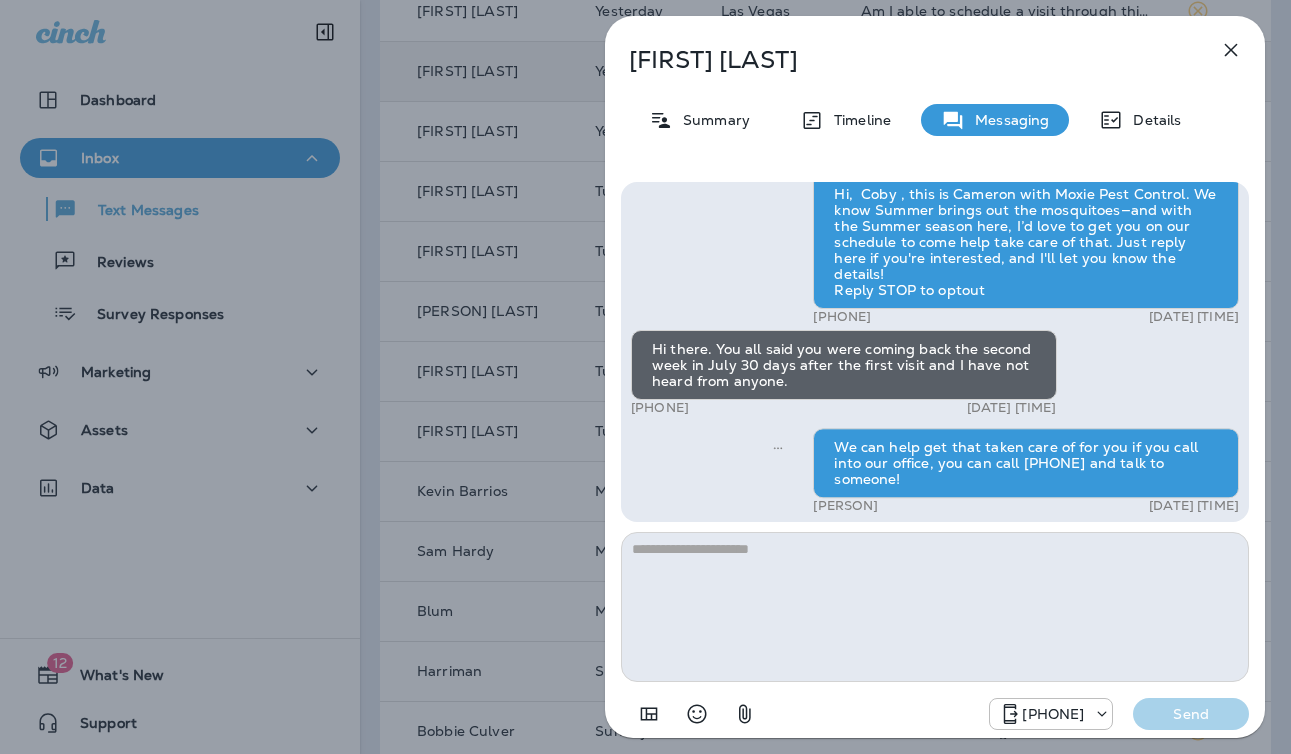click on "[FIRST] [LAST] Summary   Timeline   Messaging   Details   Hi, [FIRST] , this is Cameron with Moxie Pest Control. We know Summer brings out the mosquitoes—and with the Summer season here, I’d love to get you on our schedule to come help take care of that. Just reply here if you're interested, and I'll let you know the details!
Reply STOP to optout [PHONE] [DATE] [TIME] Hi there. You all said you were coming back the second week in July 30 days after the first visit and I have not heard from anyone. [PHONE] [DATE] [TIME]   We can help get that taken care of for you if you call into our office, you can call [PHONE] and talk to someone! [FIRST] [LAST] [DATE] [TIME] [PHONE] Send" at bounding box center (645, 377) 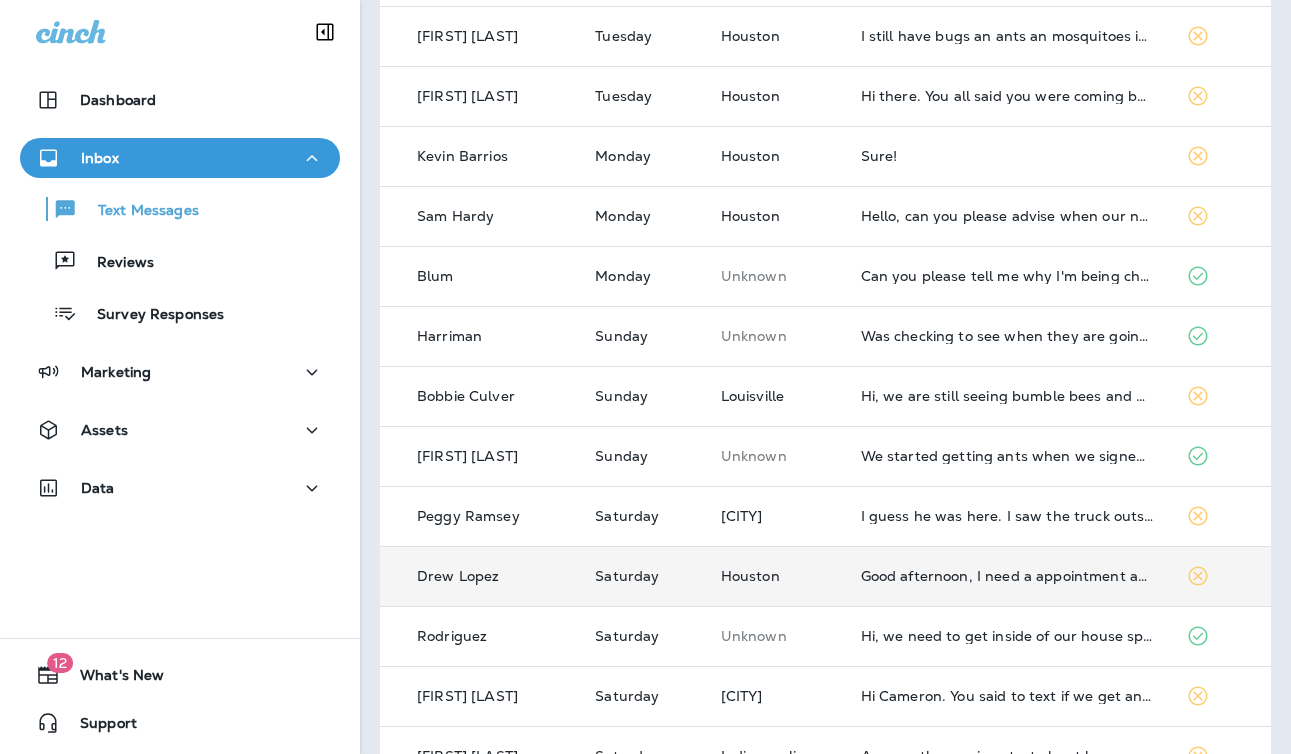 scroll, scrollTop: 676, scrollLeft: 0, axis: vertical 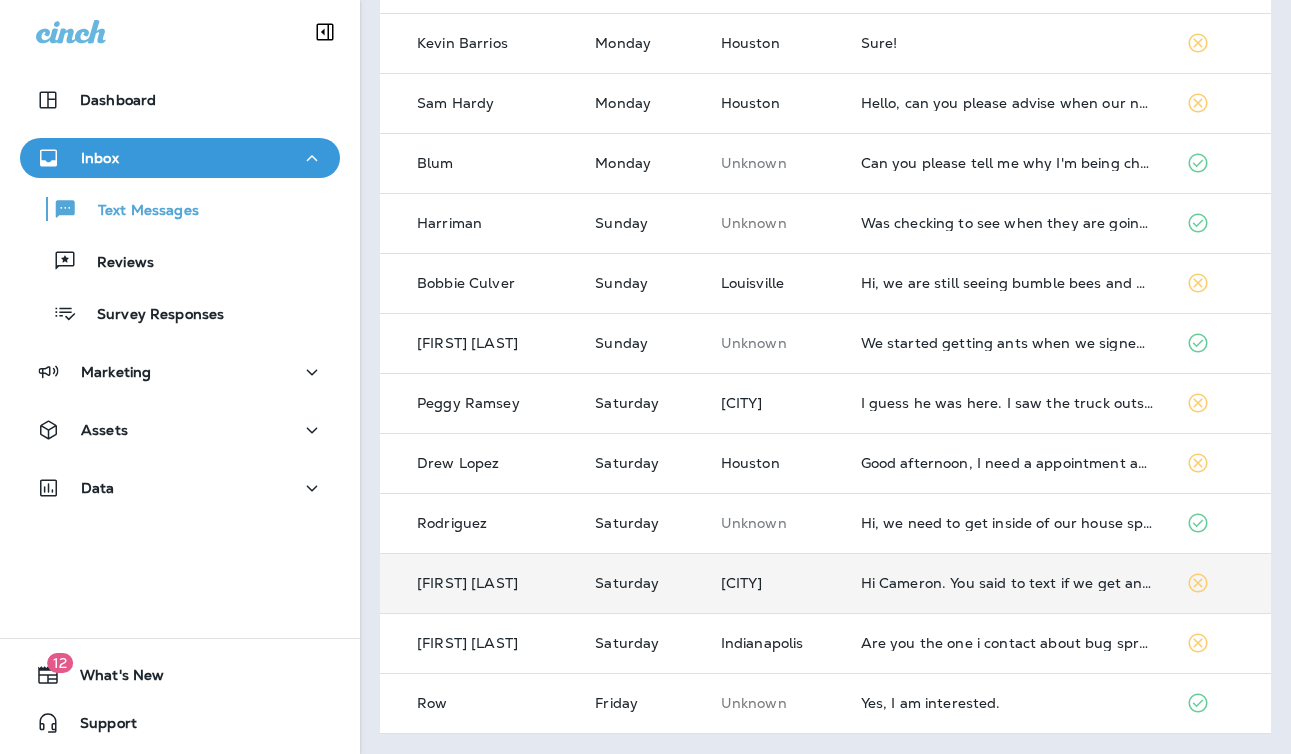 click on "Hi Cameron. You said to text if we get ants back. We have ants in the house. Can you come spray again?
[FIRST] [LAST]
[NUMBER] [STREET]
[CITY] [STATE]" at bounding box center [1007, 583] 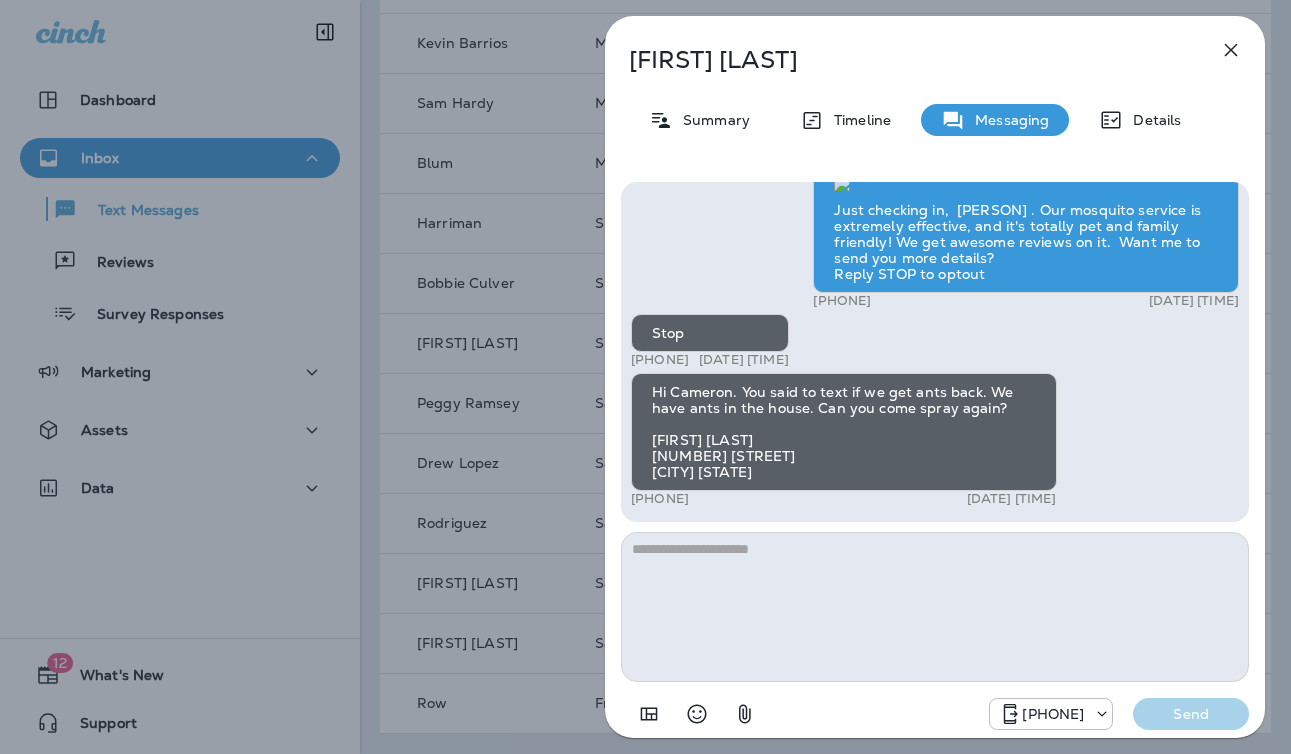 click at bounding box center (935, 607) 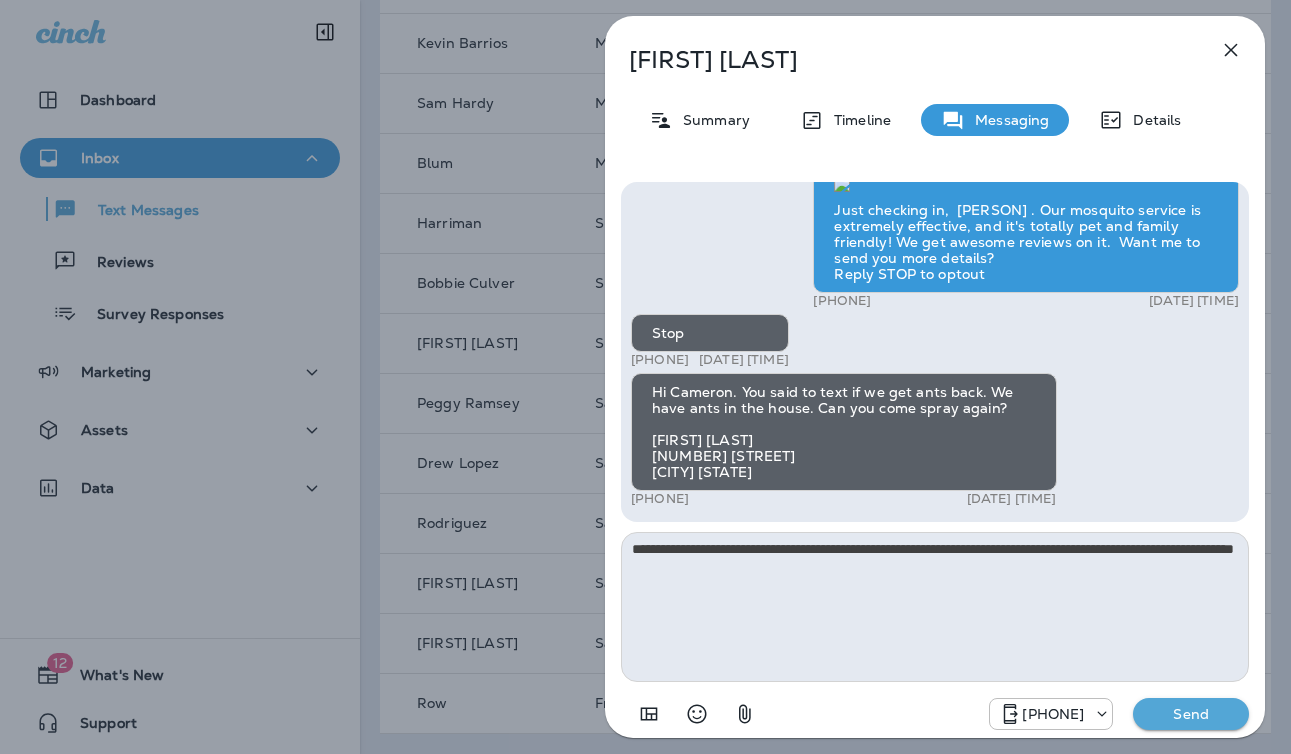 type on "**********" 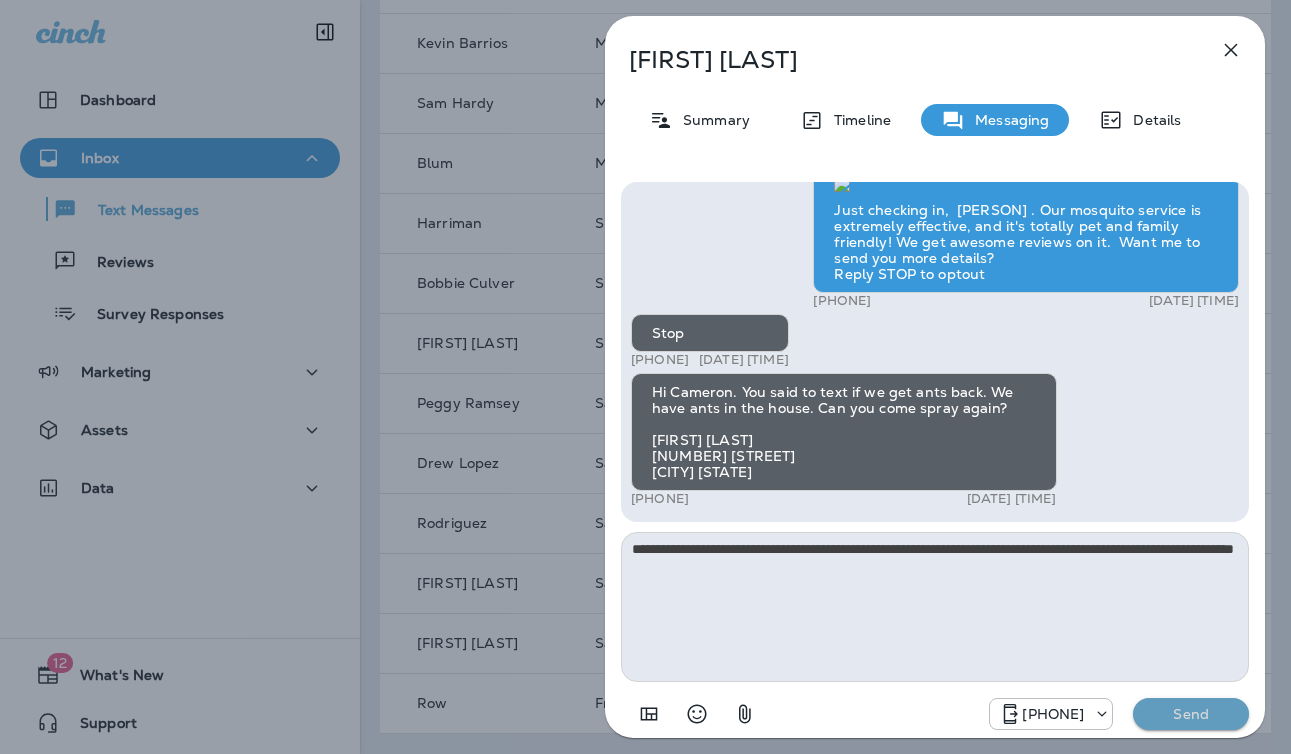 click on "Send" at bounding box center [1191, 714] 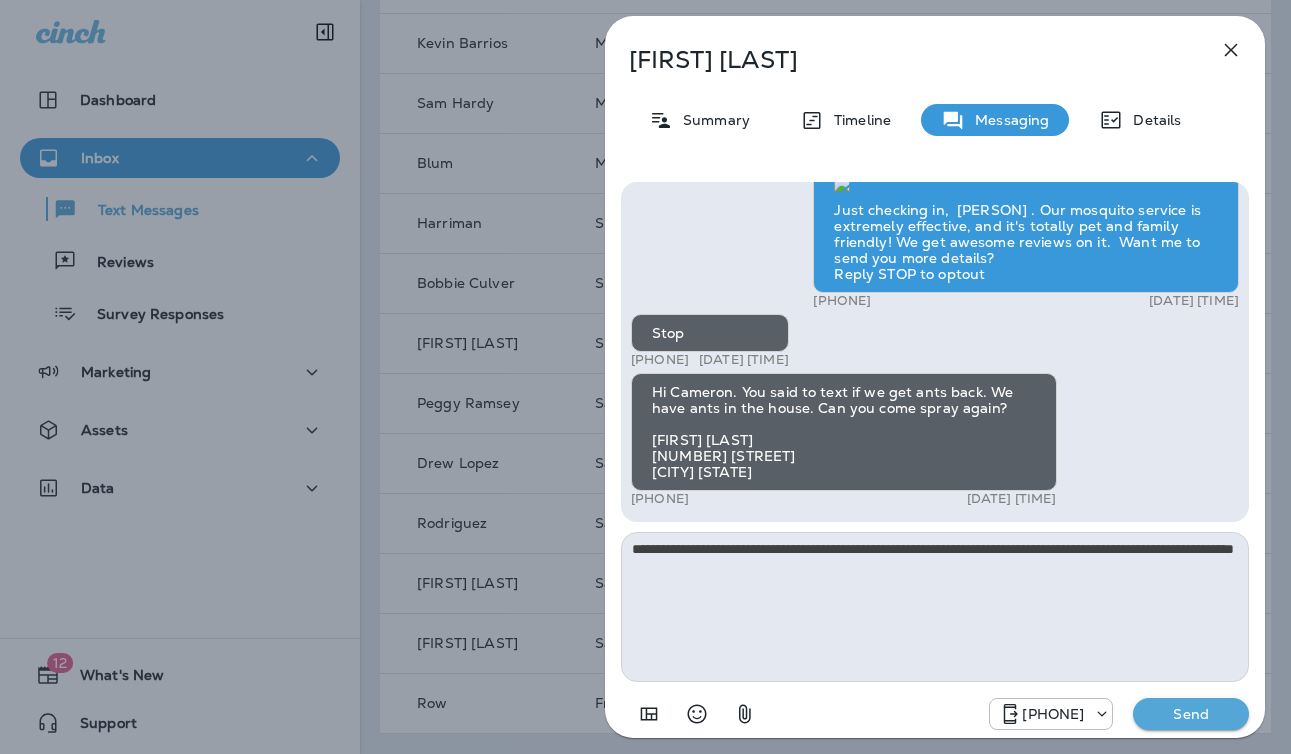 type 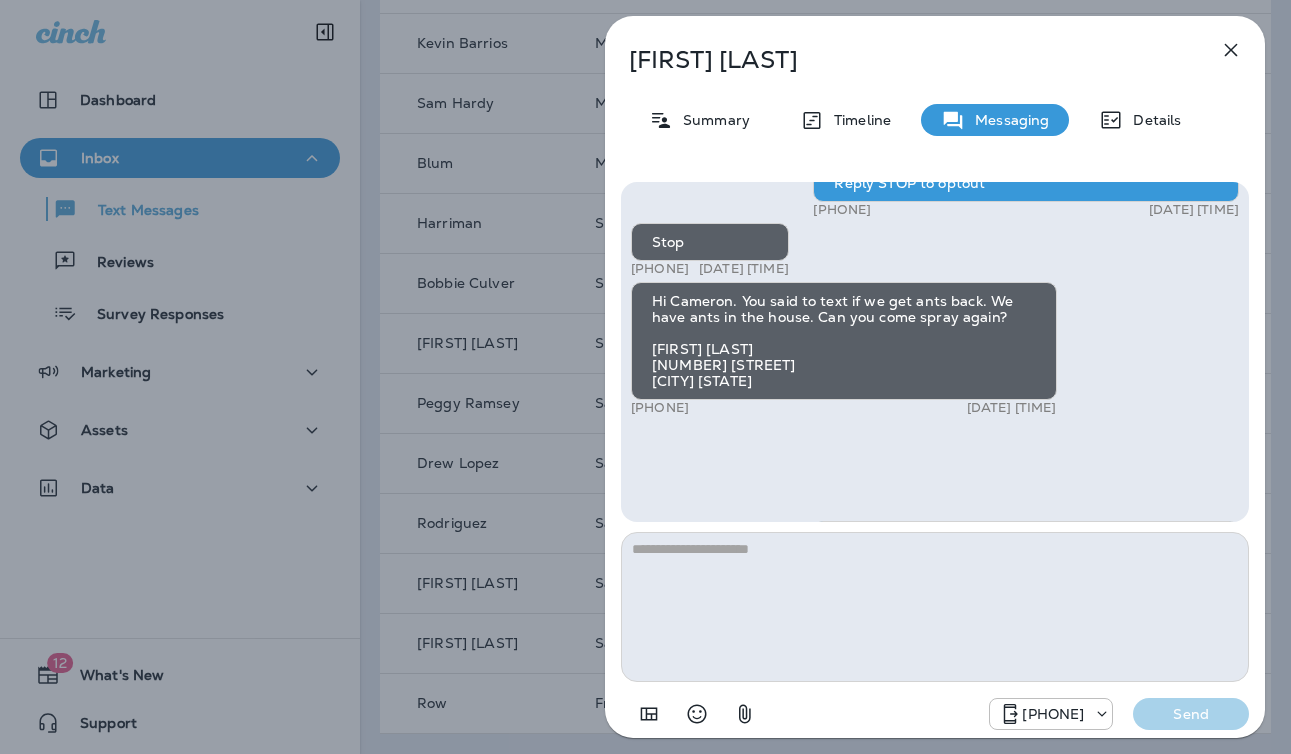 click on "[FIRST] [LAST] Summary   Timeline   Messaging   Details   Hi, [FIRST] , this is Cameron with Moxie Pest Control. We know Summer brings out the mosquitoes—and with the Summer season here, I’d love to get you on our schedule to come help take care of that. Just reply here if you're interested, and I'll let you know the details!
Reply STOP to optout [PHONE] [DATE] [TIME] Just checking in, [FIRST] . Our mosquito service is extremely effective, and it's totally pet and family friendly! We get awesome reviews on it.  Want me to send you more details?
Reply STOP to optout [PHONE] [DATE] [TIME] Stop  [PHONE] [DATE] [TIME] Hi Cameron. You said to text if we get ants back. We have ants in the house. Can you come spray again?
[FIRST] [LAST]
[NUMBER] [STREET]
[CITY] [STATE] [PHONE] [DATE] [TIME] We can help get that taken care of for you if you call into our office, you can call [PHONE] and talk to someone! [PHONE] [DATE] [TIME] [PHONE] Send" at bounding box center (645, 377) 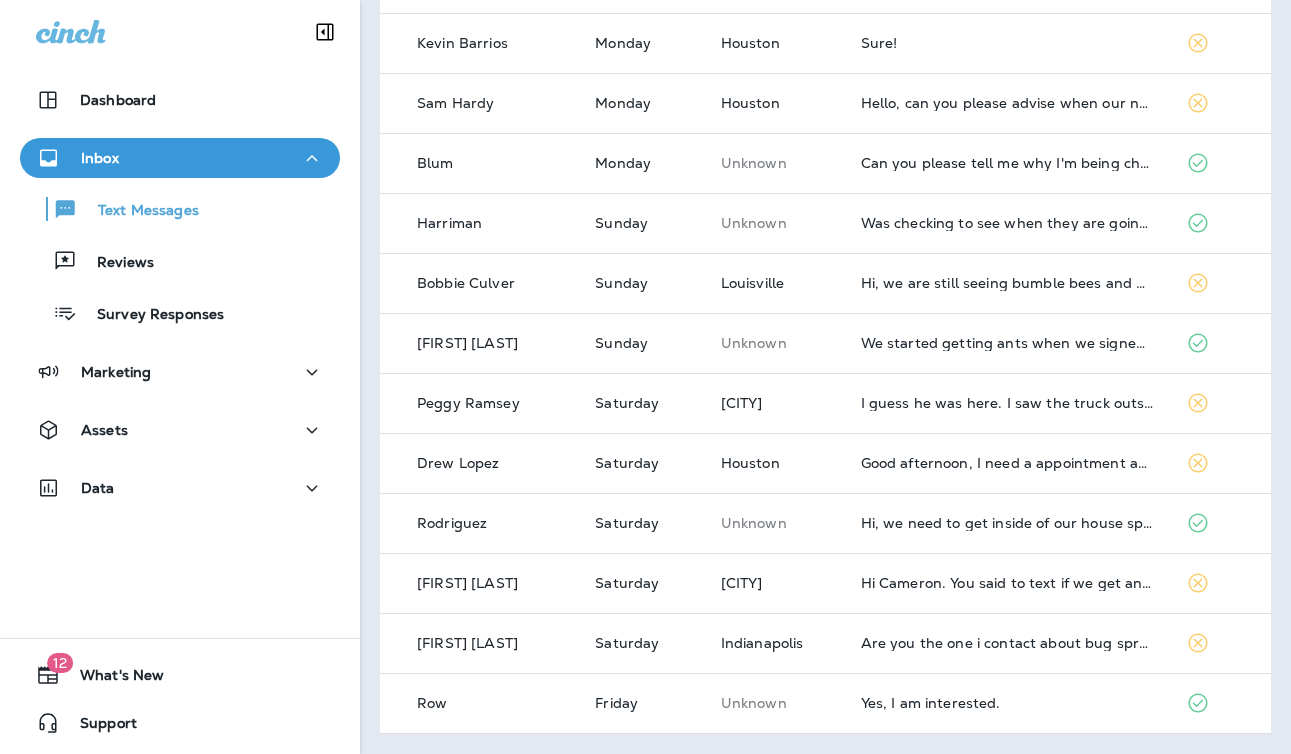 scroll, scrollTop: 0, scrollLeft: 0, axis: both 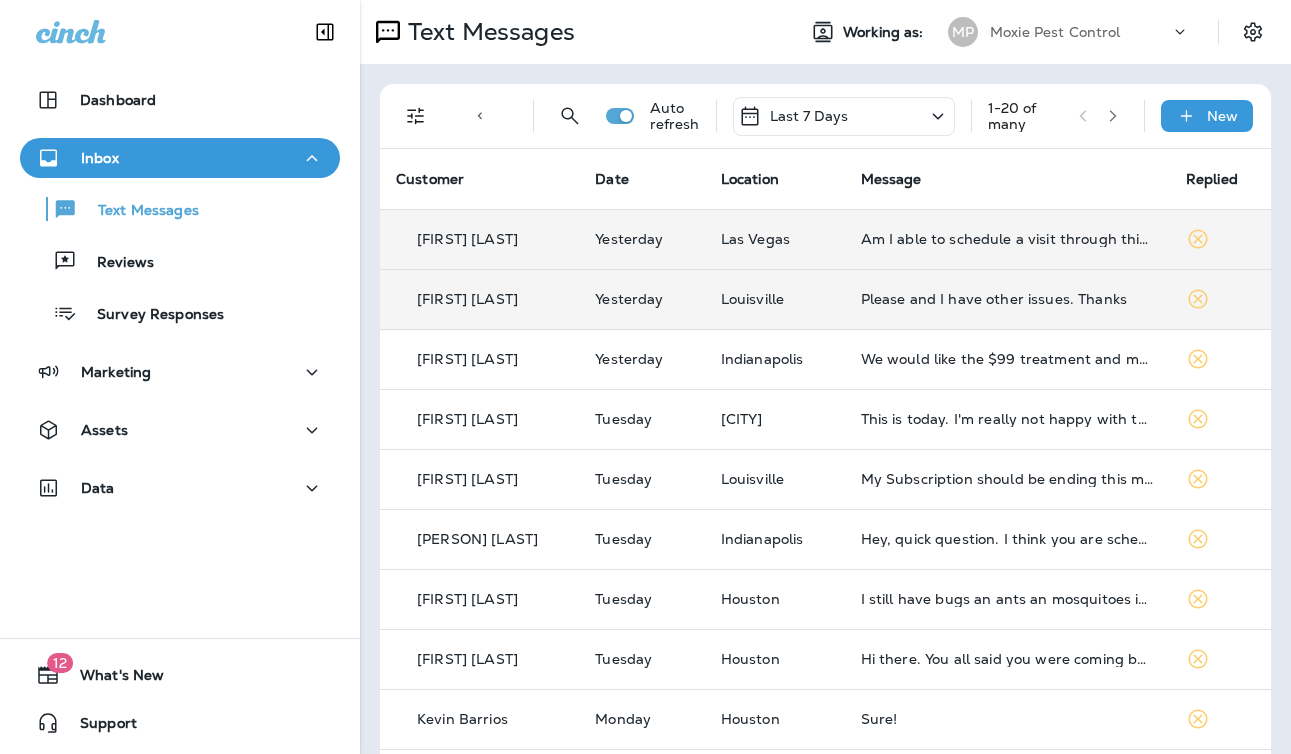 click on "Am I able to schedule a visit through this number? I have seen a number of large cockroaches after we had our quarterly. Need another spraying." at bounding box center (1007, 239) 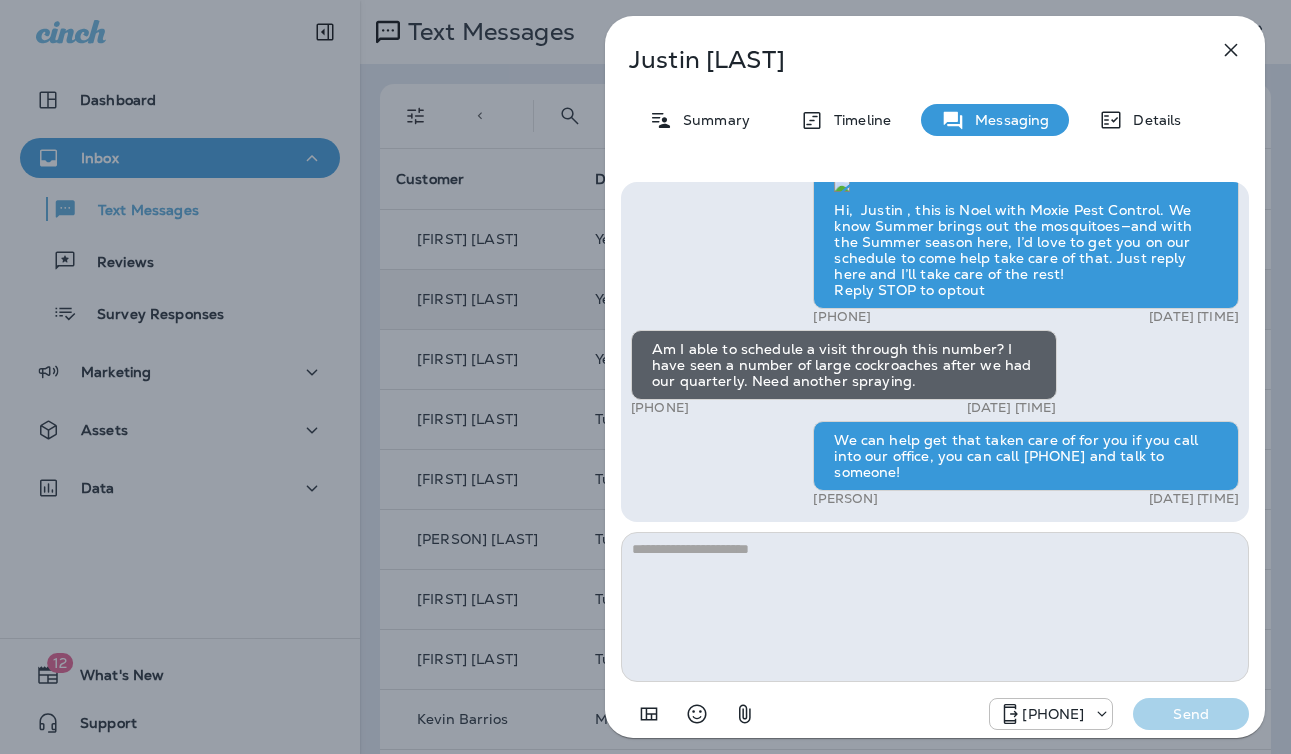 drag, startPoint x: 582, startPoint y: 392, endPoint x: 594, endPoint y: 392, distance: 12 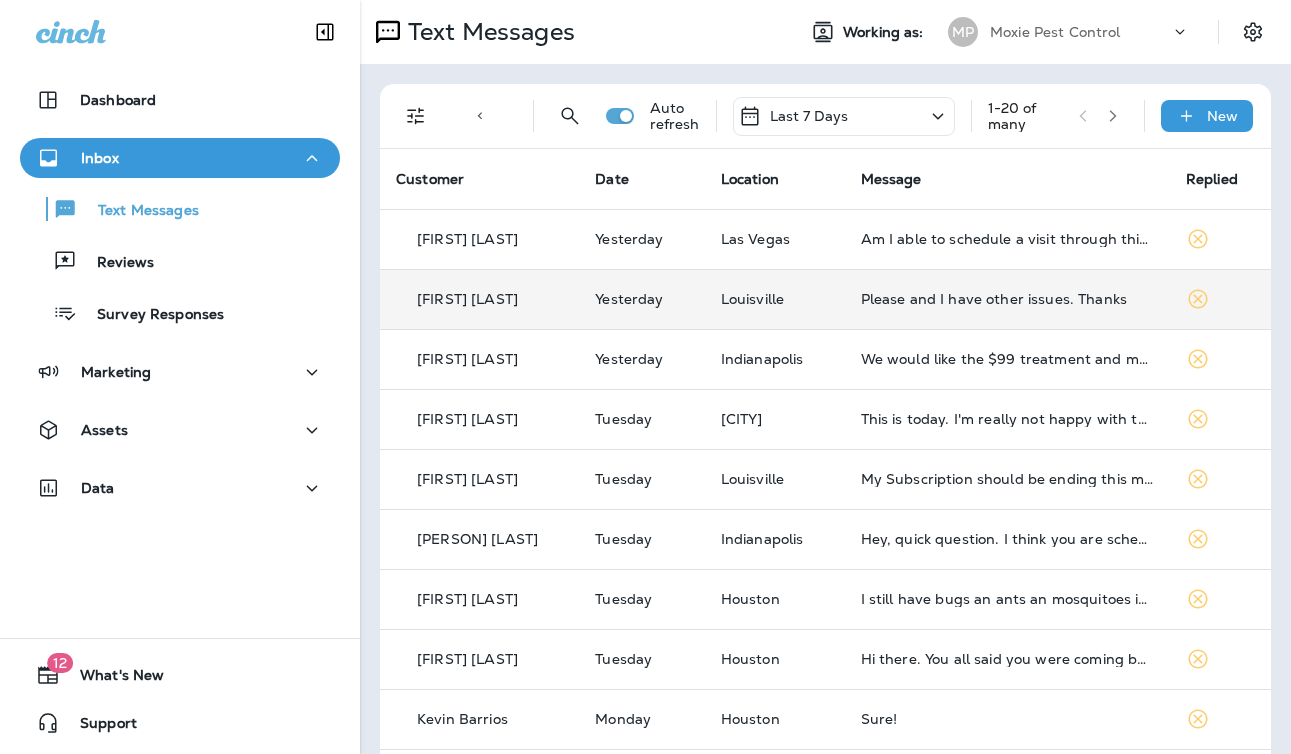 click on "Please and I  have other issues. Thanks" at bounding box center (1007, 299) 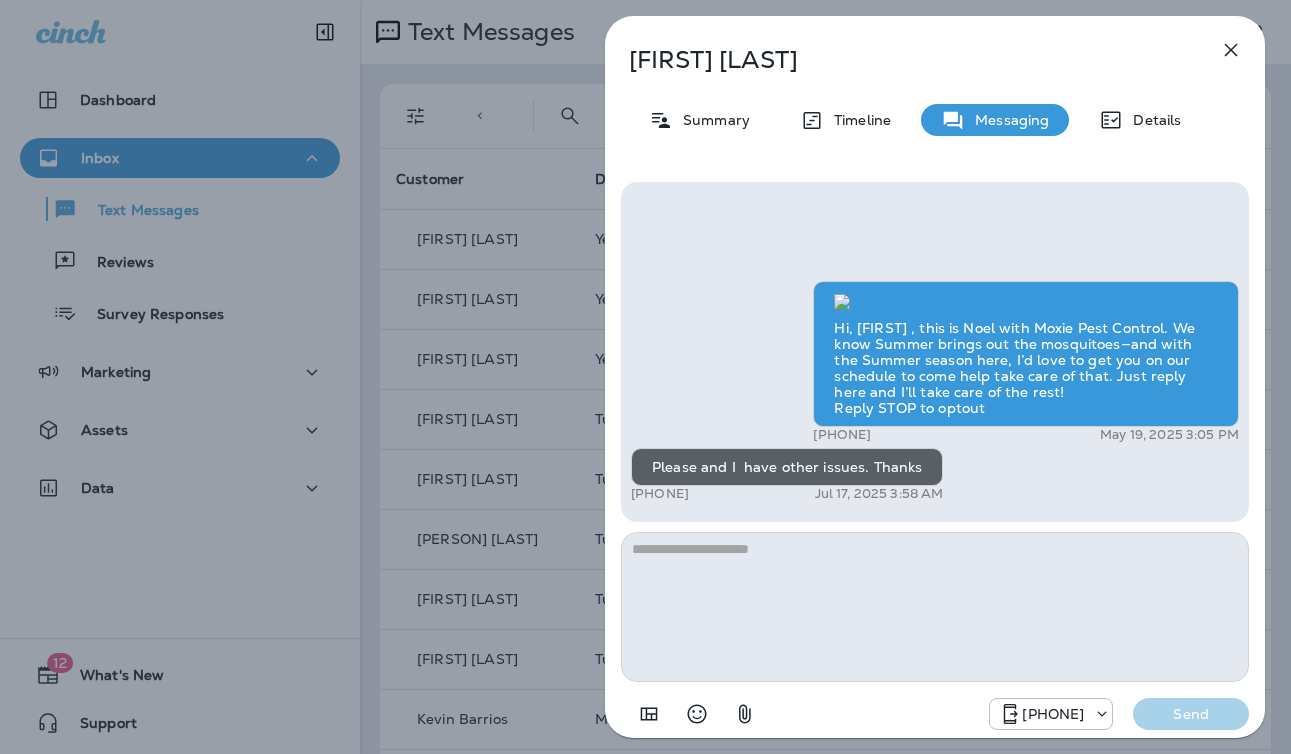 drag, startPoint x: 559, startPoint y: 416, endPoint x: 573, endPoint y: 419, distance: 14.3178215 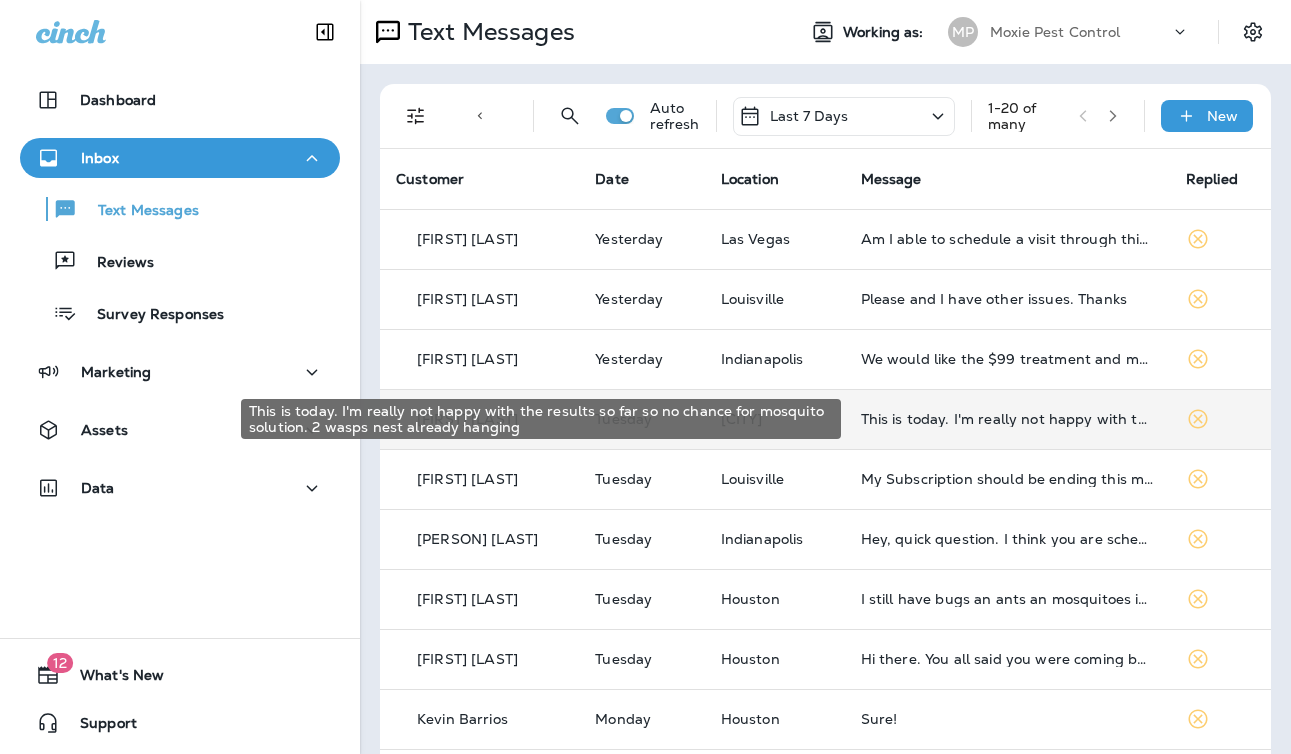 click on "This is today. I'm really not happy with the results so far so no chance for mosquito solution. 2 wasps nest already hanging" at bounding box center [1007, 419] 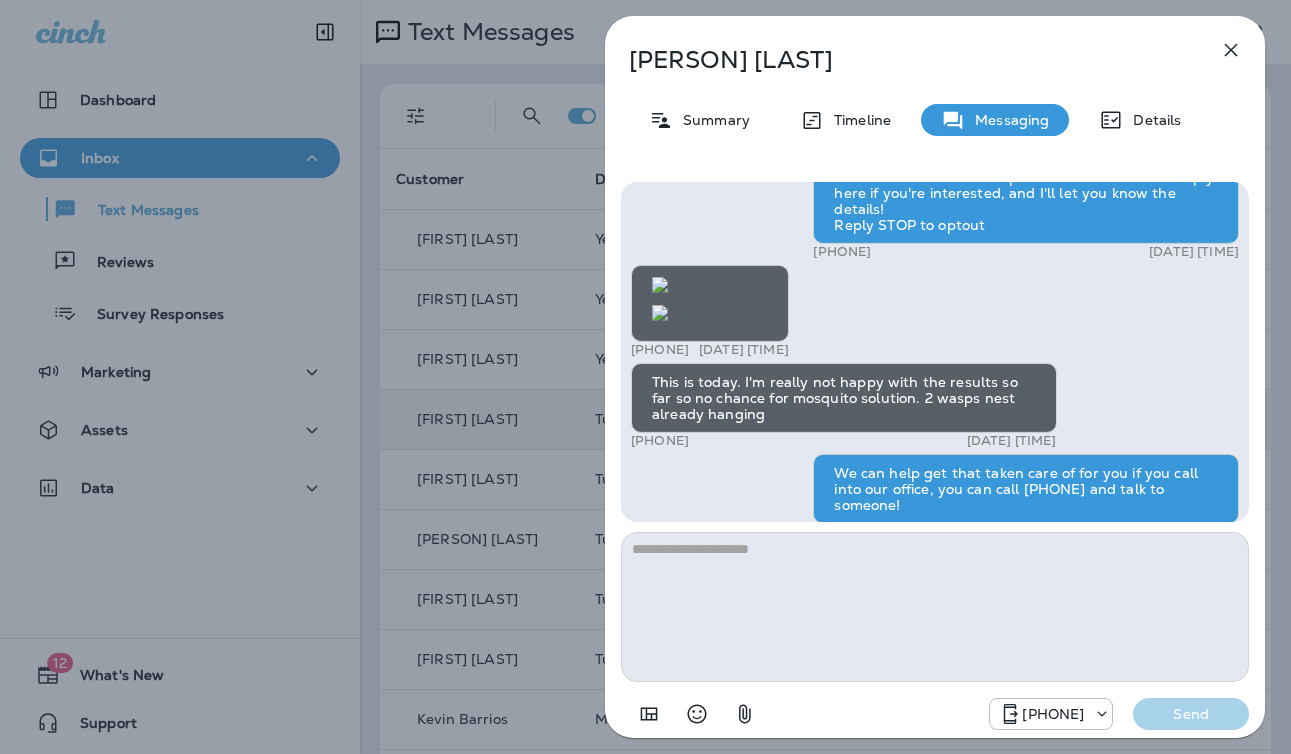 click on "[FIRST] [LAST] Summary   Timeline   Messaging   Details   Hi, [FIRST] , this is Cameron with Moxie Pest Control. We know Summer brings out the mosquitoes—and with the Summer season here, I’d love to get you on our schedule to come help take care of that. Just reply here if you're interested, and I'll let you know the details!
Reply STOP to optout [PHONE] [DATE] [TIME] [PHONE] [DATE] [TIME] This is today. I'm really not happy with the results so far so no chance for mosquito solution. 2 wasps nest already hanging [PHONE] [DATE] [TIME]   We can help get that taken care of for you if you call into our office, you can call [PHONE] and talk to someone! [FIRST] [LAST] [DATE] [TIME] [PHONE] Send" at bounding box center (645, 377) 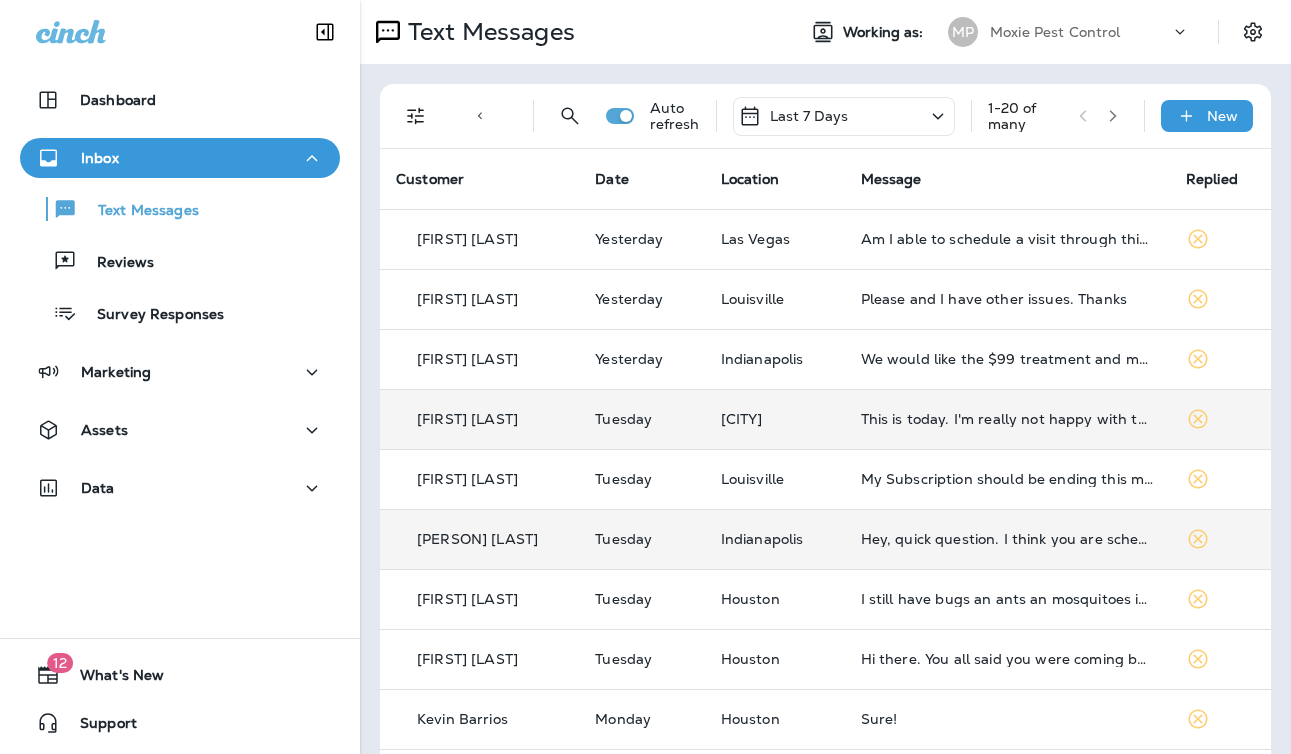 scroll, scrollTop: 21, scrollLeft: 0, axis: vertical 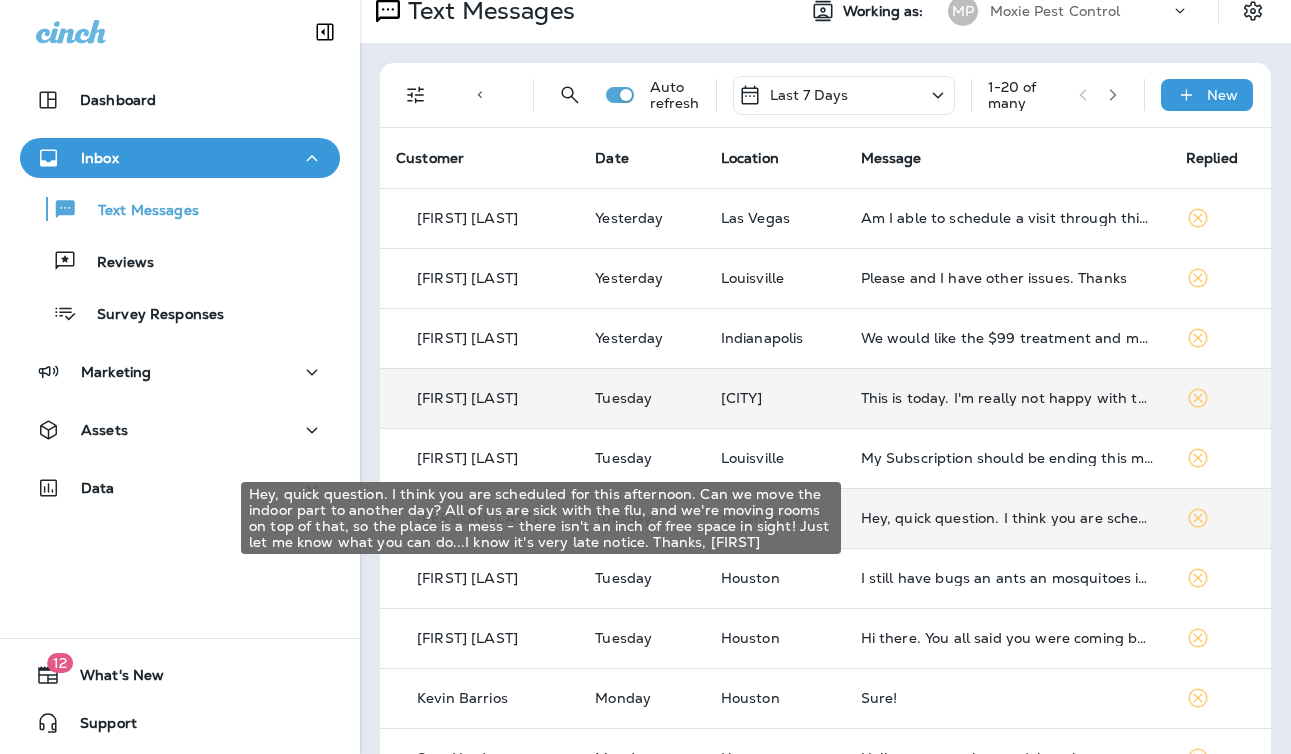 click on "Hey, quick question. I think you are scheduled for this afternoon. Can we move the indoor part to another day? All of us are sick with the flu, and we're moving rooms on top of that, so the place is a mess - there isn't an inch of free space in sight! Just let me know what you can do...I know it's very late notice.
Thanks, [FIRST]" at bounding box center (1007, 518) 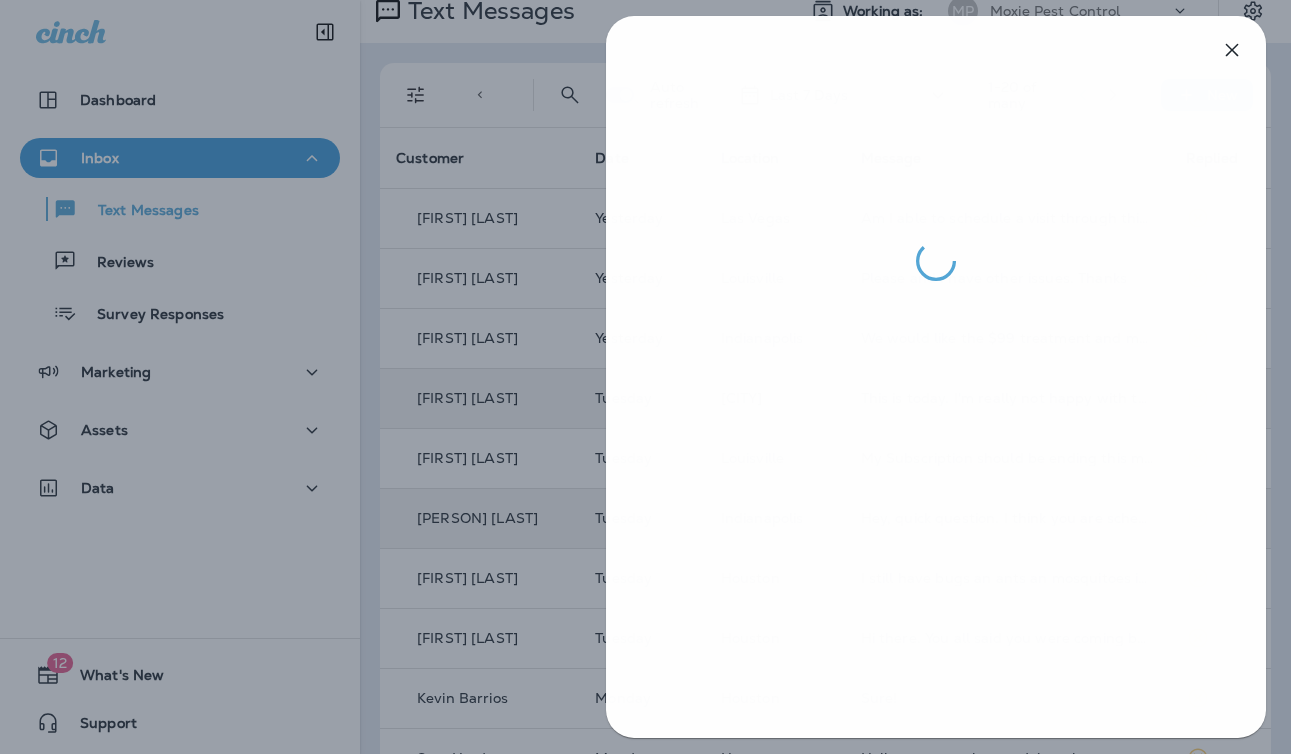 click at bounding box center [646, 377] 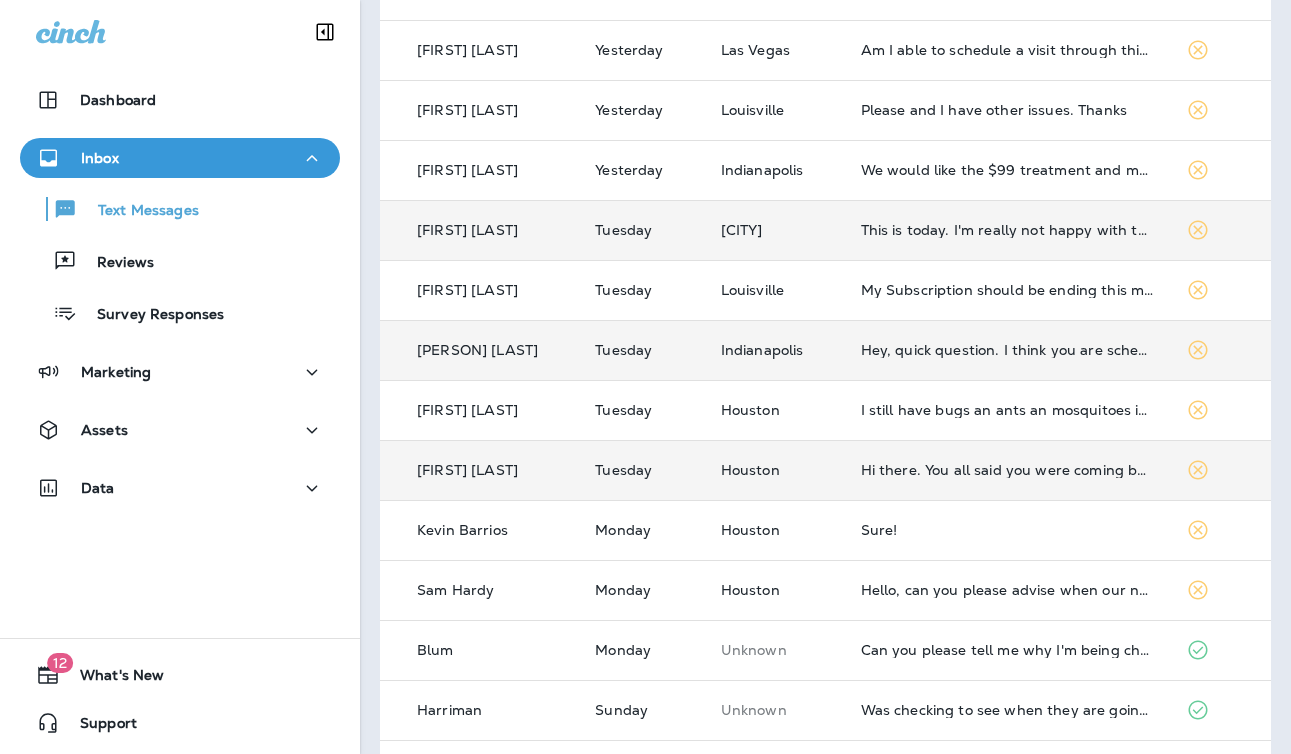 scroll, scrollTop: 191, scrollLeft: 0, axis: vertical 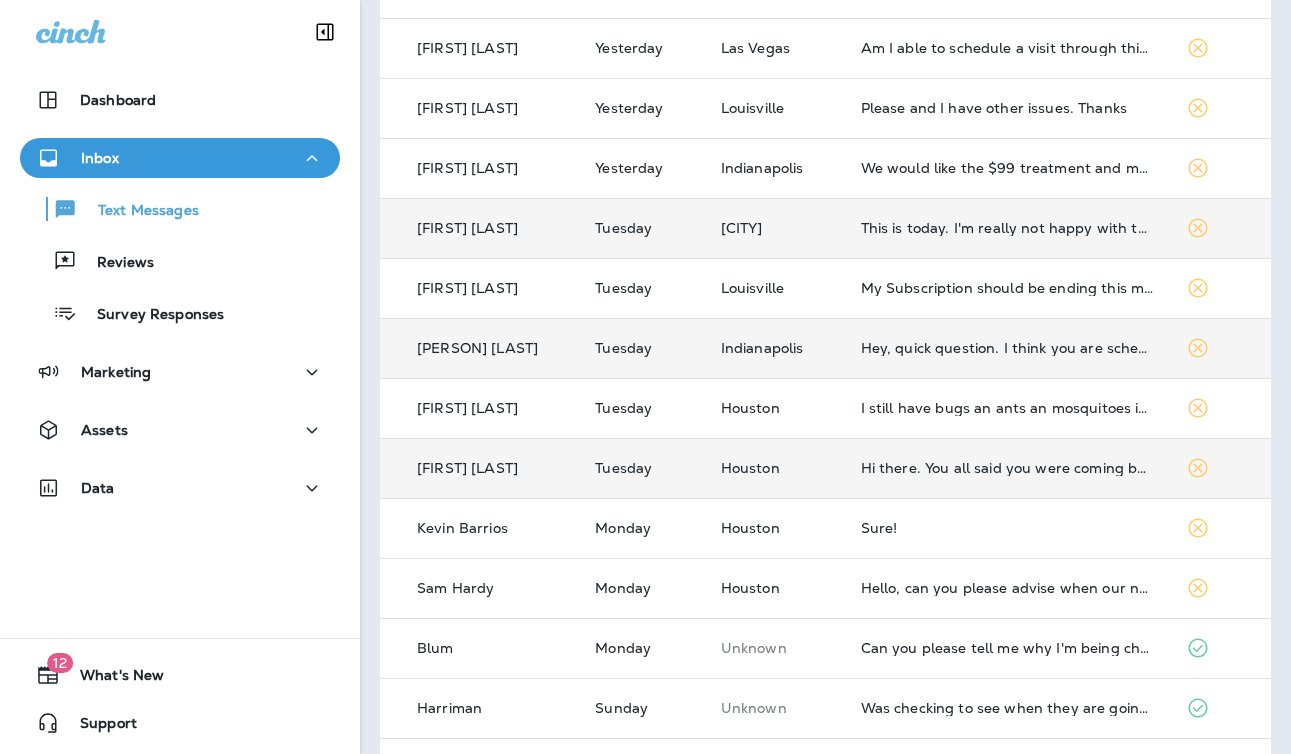 click on "Hi there. You all said you were coming back the second week in July 30 days after the first visit and I have not heard from anyone." at bounding box center (1007, 468) 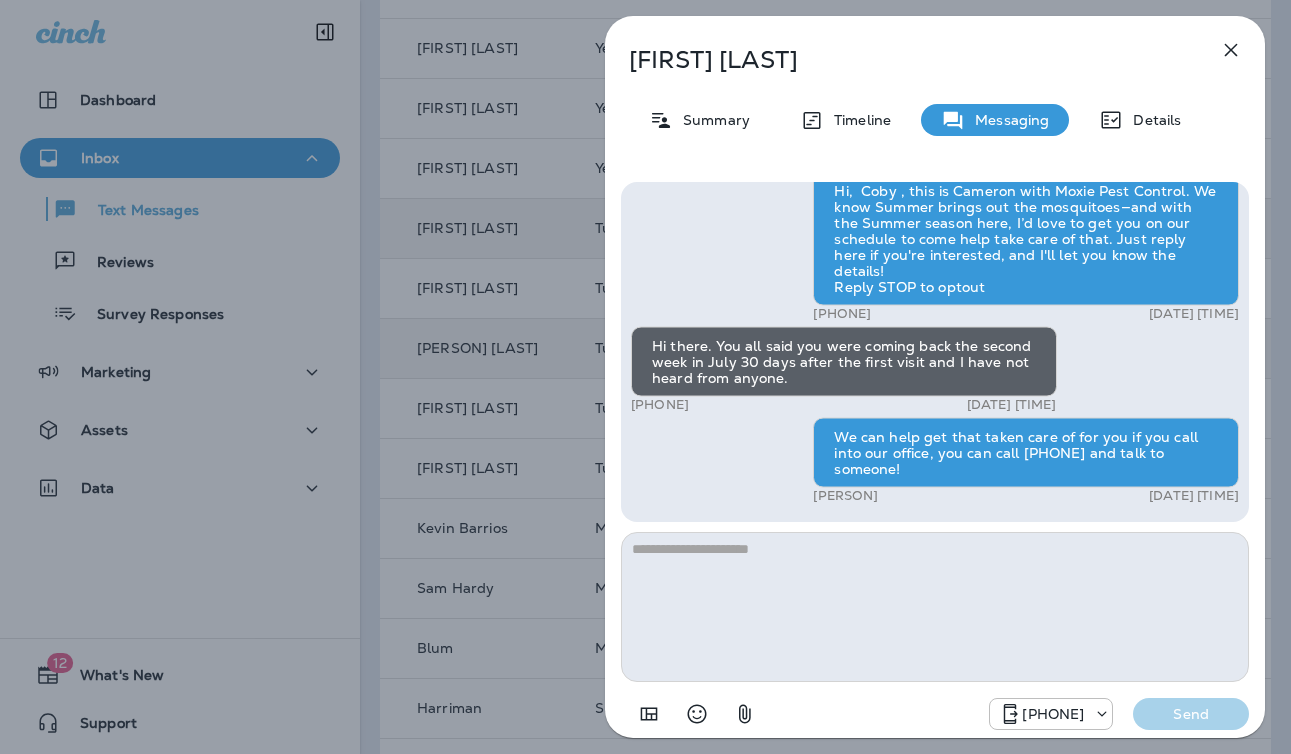 click on "[FIRST] [LAST] Summary   Timeline   Messaging   Details   Hi, [FIRST] , this is Cameron with Moxie Pest Control. We know Summer brings out the mosquitoes—and with the Summer season here, I’d love to get you on our schedule to come help take care of that. Just reply here if you're interested, and I'll let you know the details!
Reply STOP to optout [PHONE] [DATE] [TIME] Hi there. You all said you were coming back the second week in July 30 days after the first visit and I have not heard from anyone. [PHONE] [DATE] [TIME]   We can help get that taken care of for you if you call into our office, you can call [PHONE] and talk to someone! [FIRST] [LAST] [DATE] [TIME] [PHONE] Send" at bounding box center [645, 377] 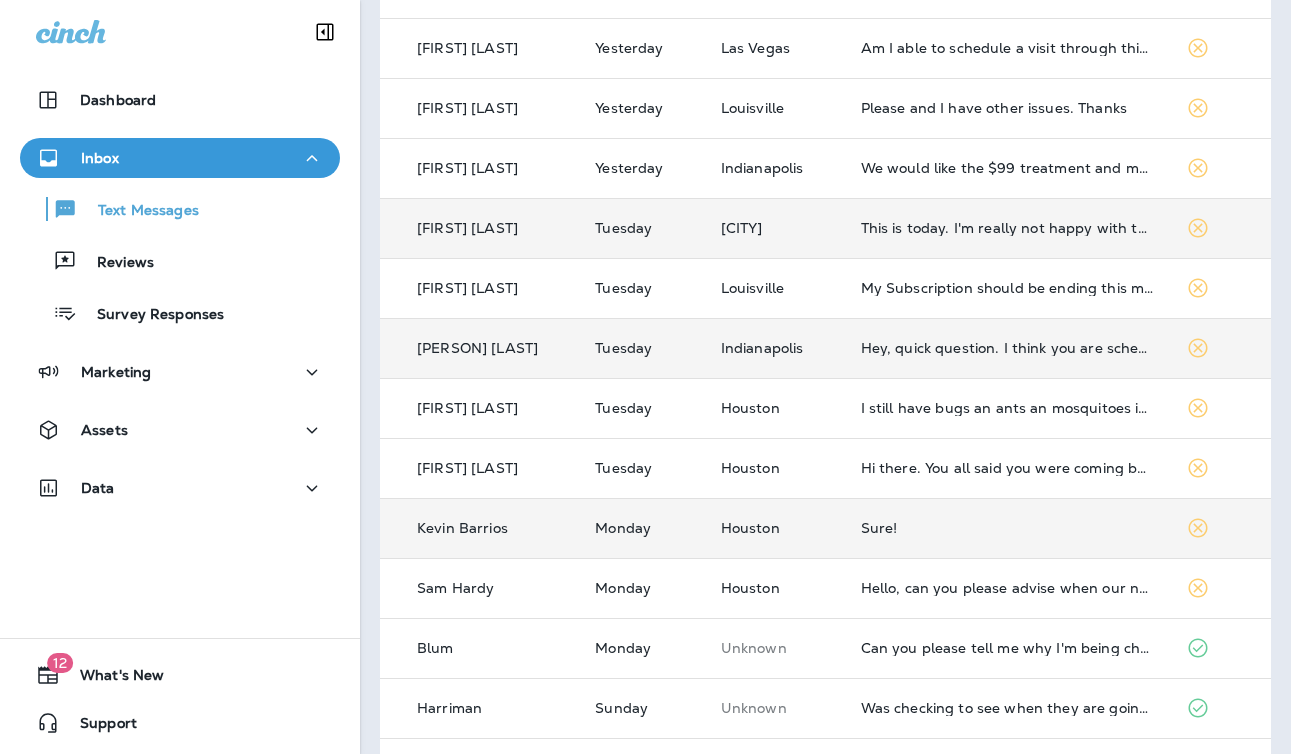 click on "Sure!" at bounding box center (1007, 528) 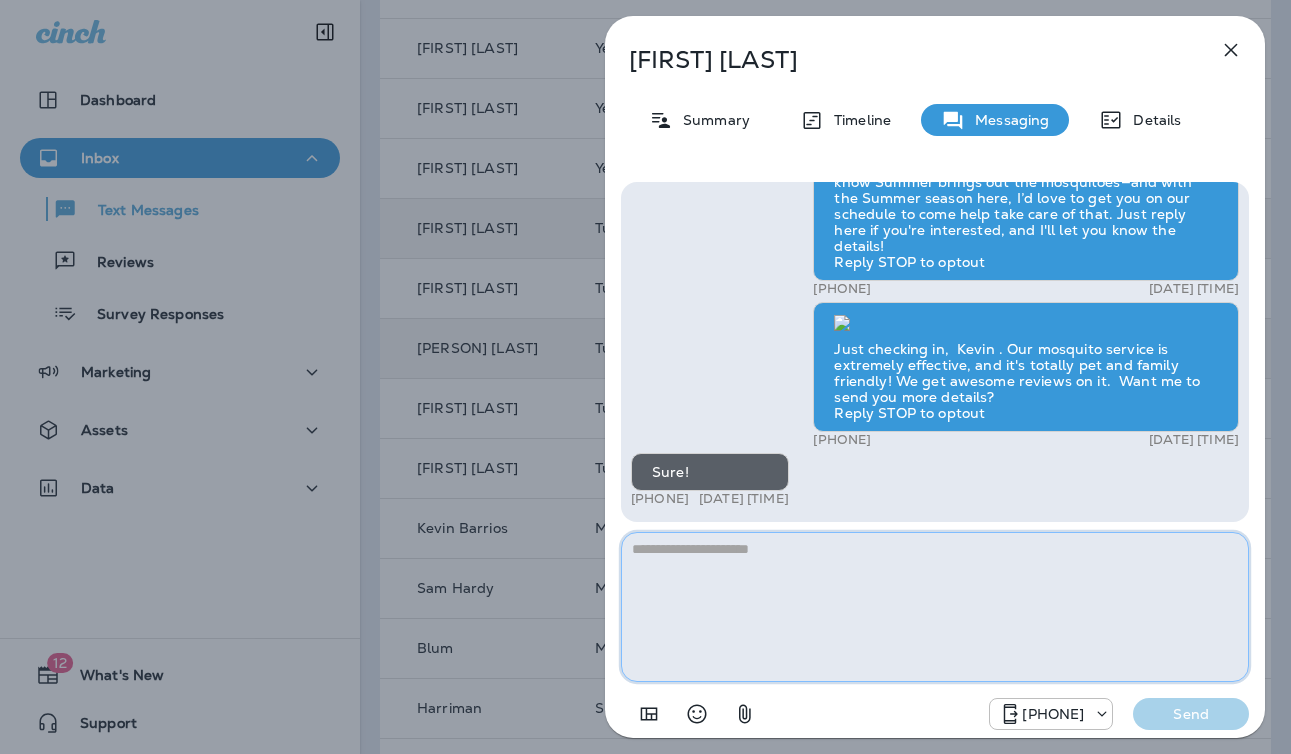 paste on "**********" 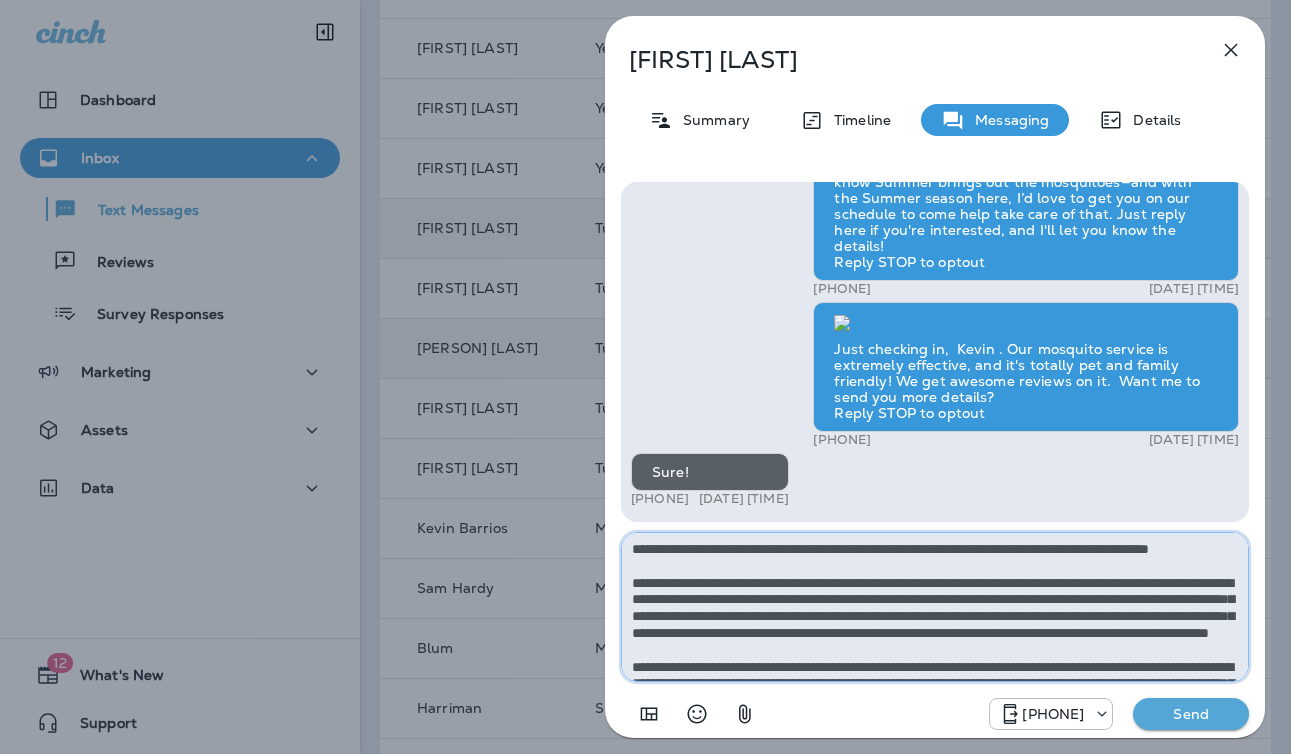 scroll, scrollTop: 112, scrollLeft: 0, axis: vertical 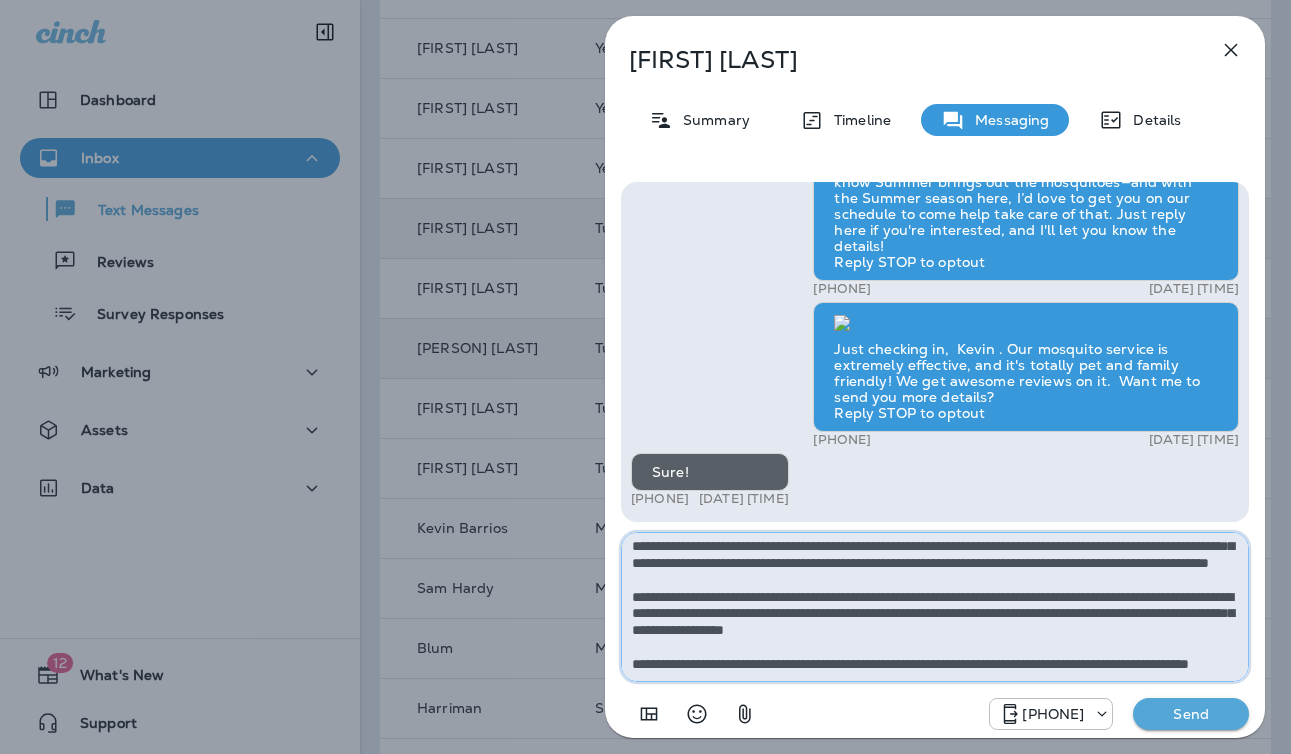 type on "**********" 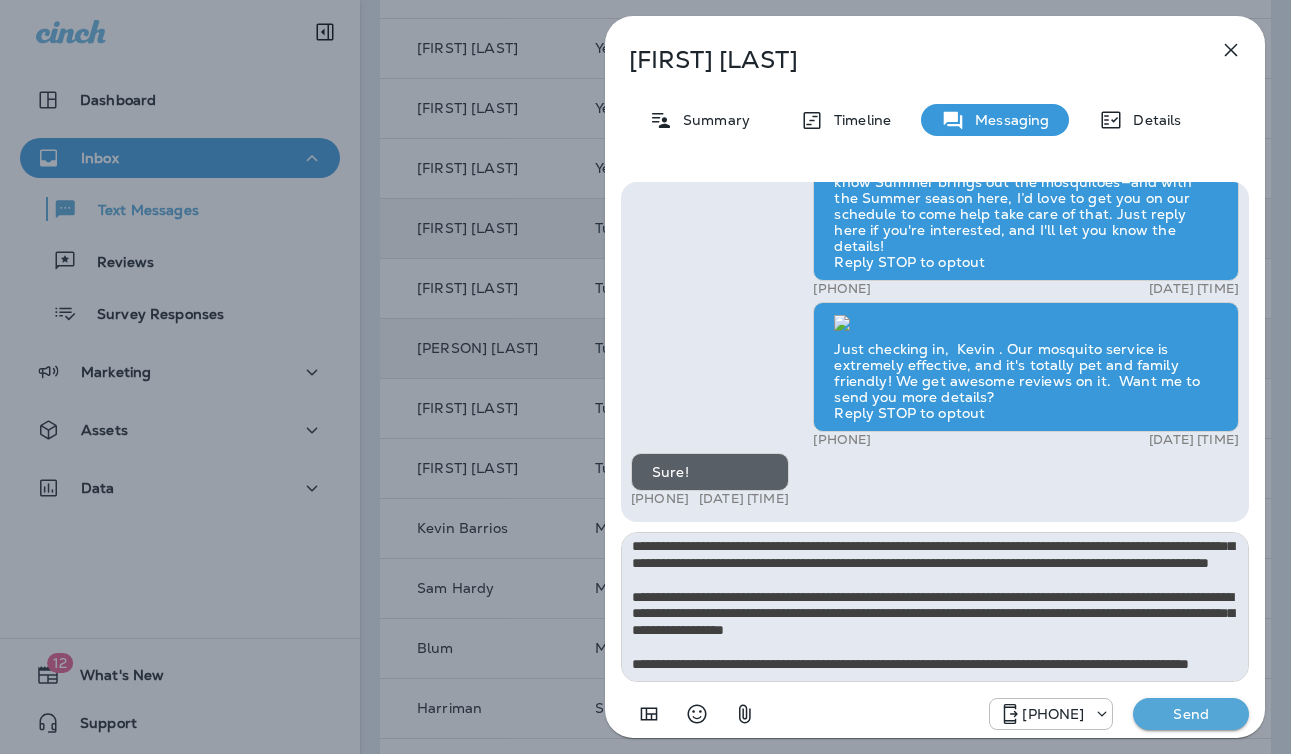 click on "Send" at bounding box center [1191, 714] 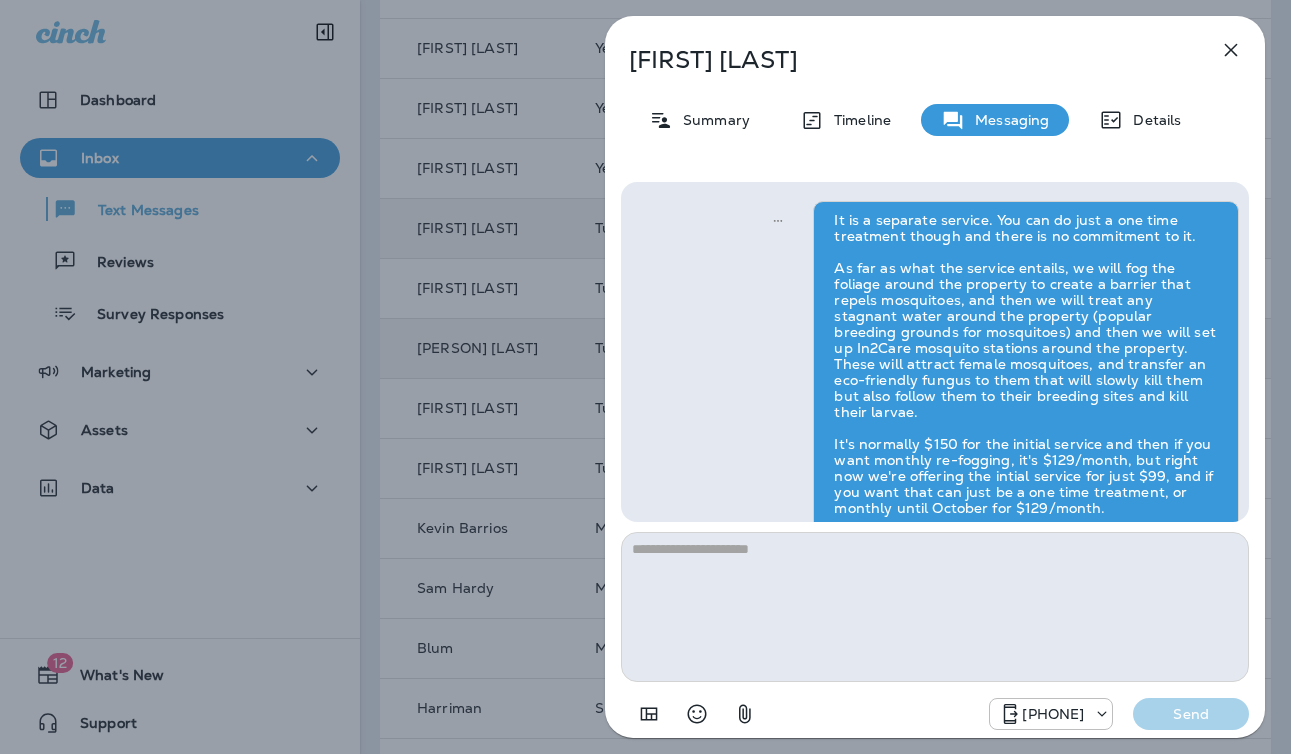 scroll, scrollTop: 0, scrollLeft: 0, axis: both 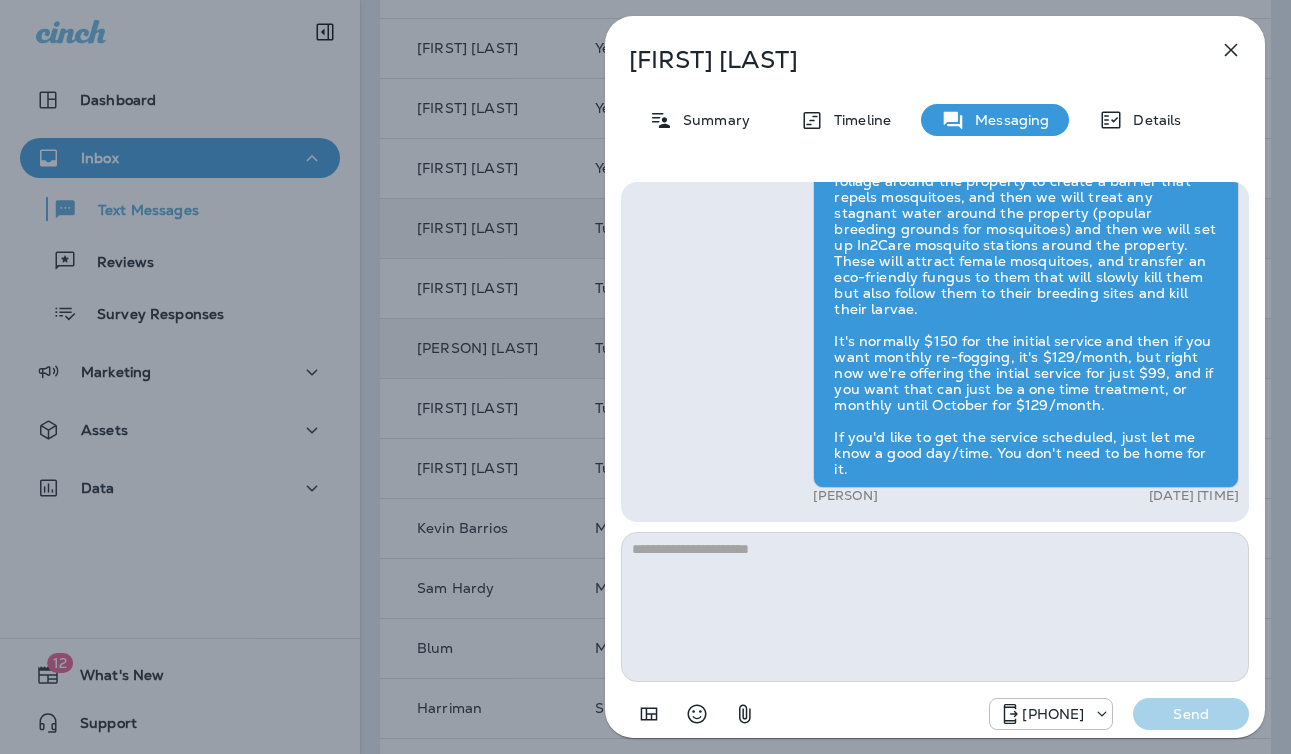 click on "[FIRST] [LAST] Summary   Timeline   Messaging   Details   Hi, [FIRST] , this is Cameron with Moxie Pest Control. We know Summer brings out the mosquitoes—and with the Summer season here, I’d love to get you on our schedule to come help take care of that. Just reply here if you're interested, and I'll let you know the details!
Reply STOP to optout [PHONE] [DATE] [TIME] Just checking in, [FIRST] . Our mosquito service is extremely effective, and it's totally pet and family friendly! We get awesome reviews on it.  Want me to send you more details?
Reply STOP to optout [PHONE] [DATE] [TIME] Sure!  [PHONE] [DATE] [TIME]   [FIRST] [LAST] [DATE] [TIME] [PHONE] Send" at bounding box center (645, 377) 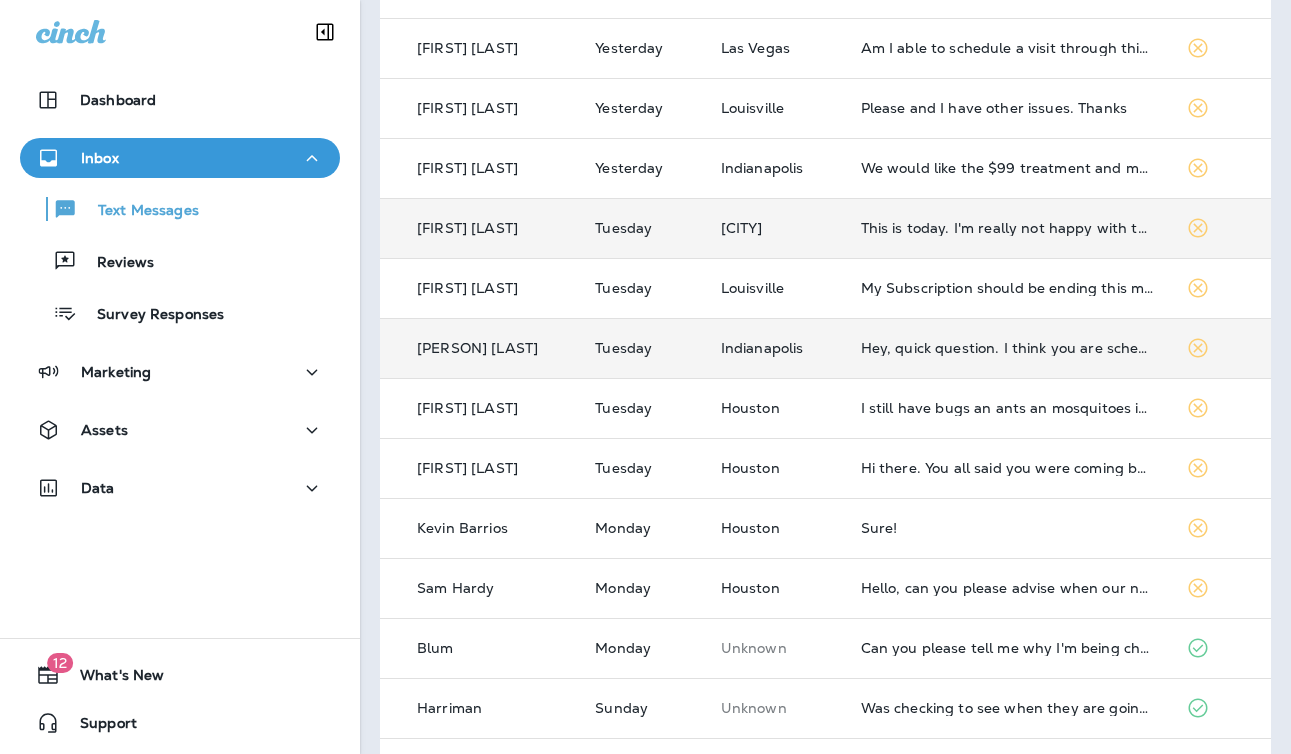 scroll, scrollTop: 0, scrollLeft: 0, axis: both 